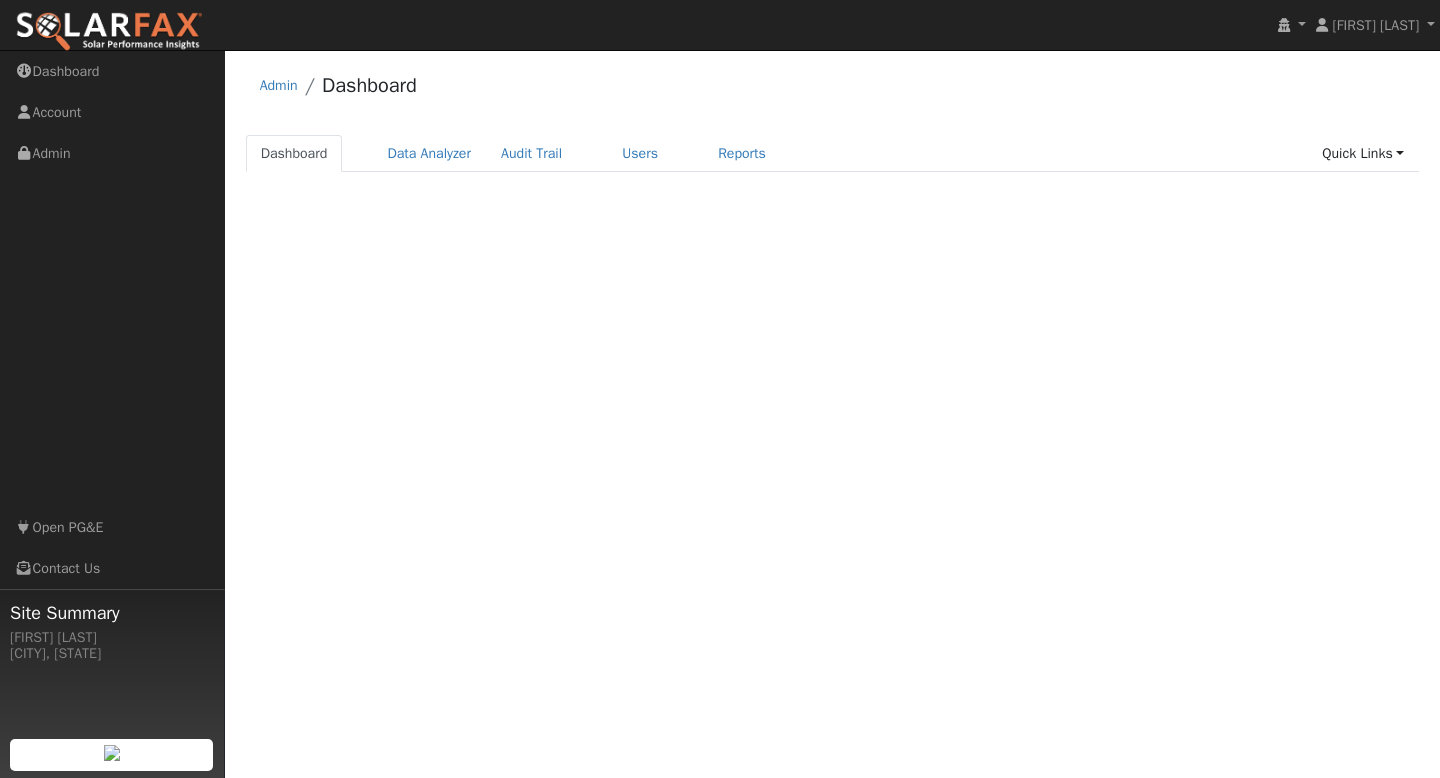 scroll, scrollTop: 0, scrollLeft: 0, axis: both 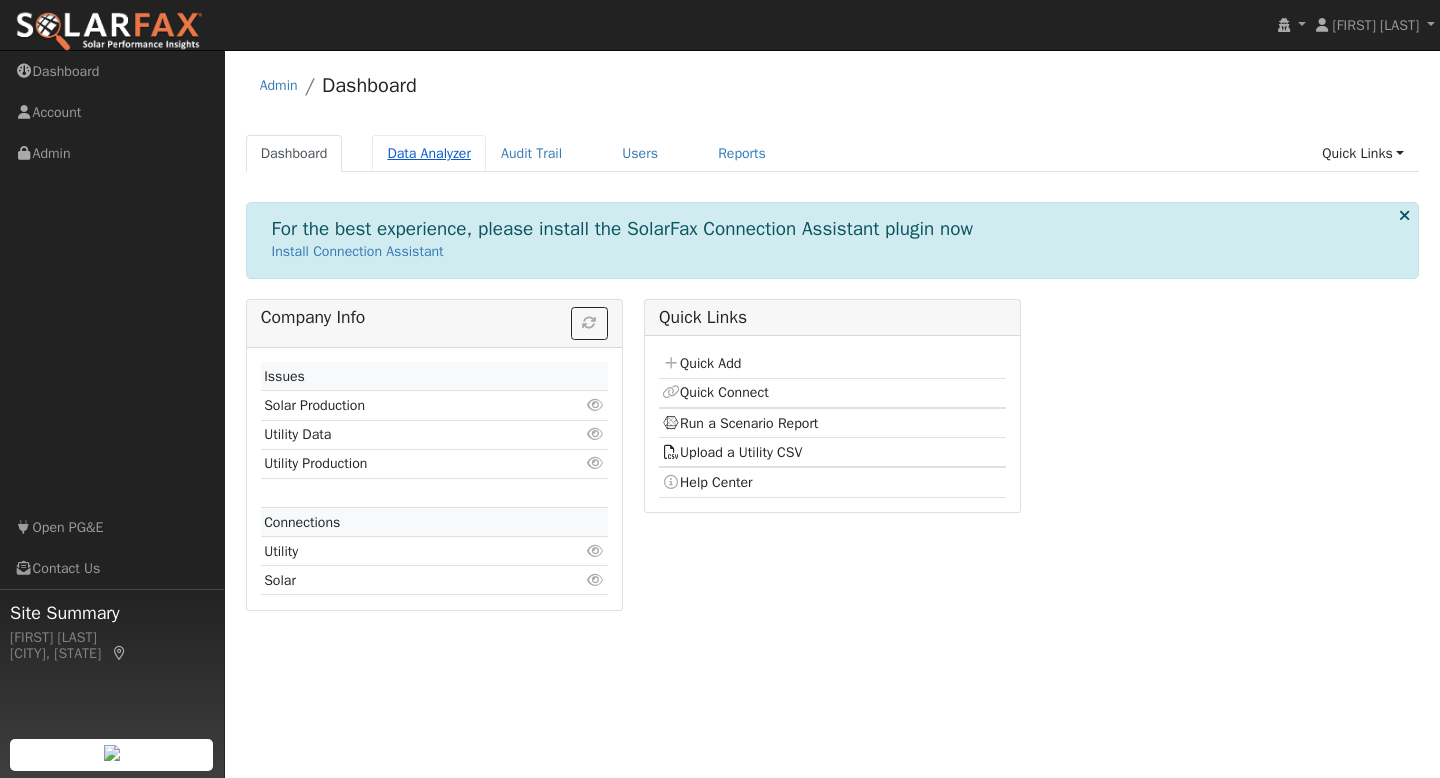 click on "Data Analyzer" at bounding box center [429, 153] 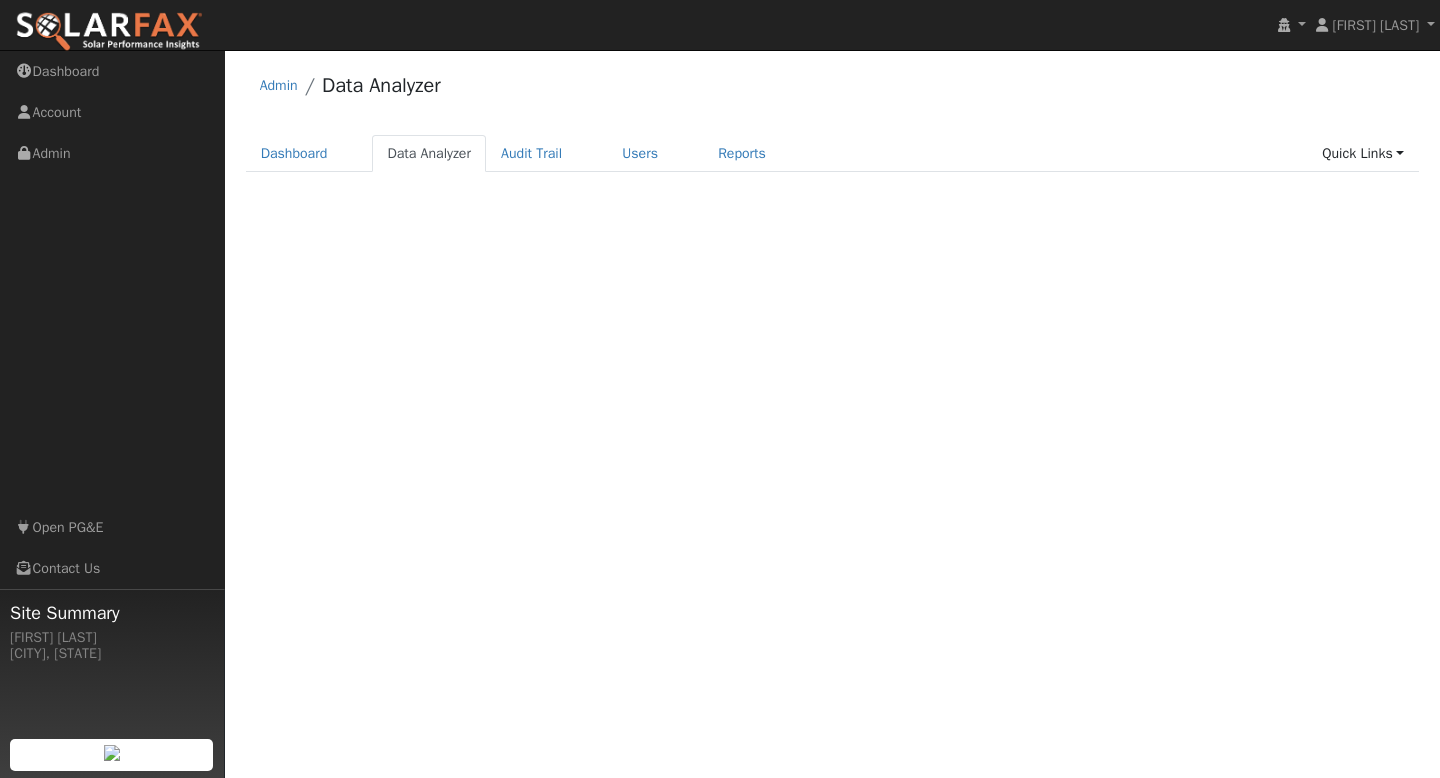scroll, scrollTop: 0, scrollLeft: 0, axis: both 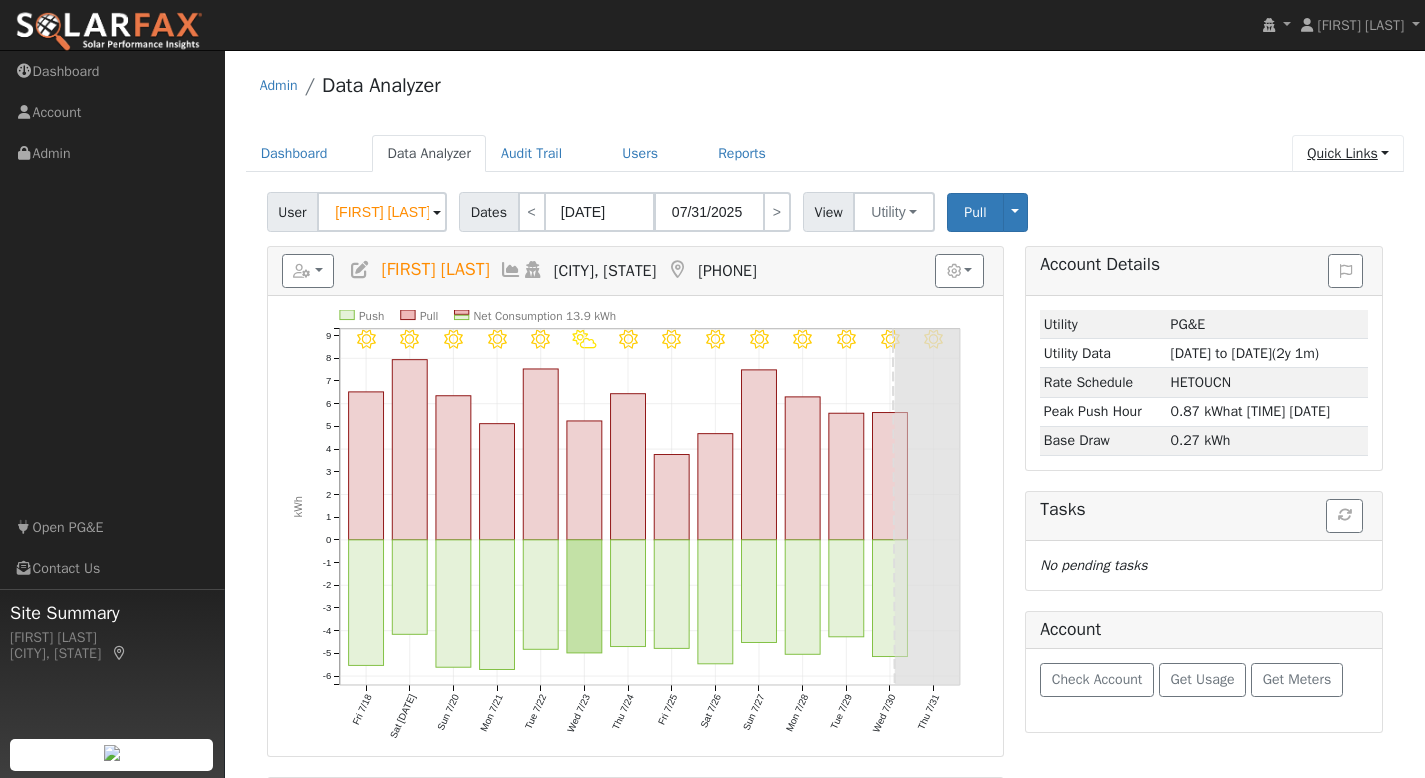 click on "Quick Links" at bounding box center [1348, 153] 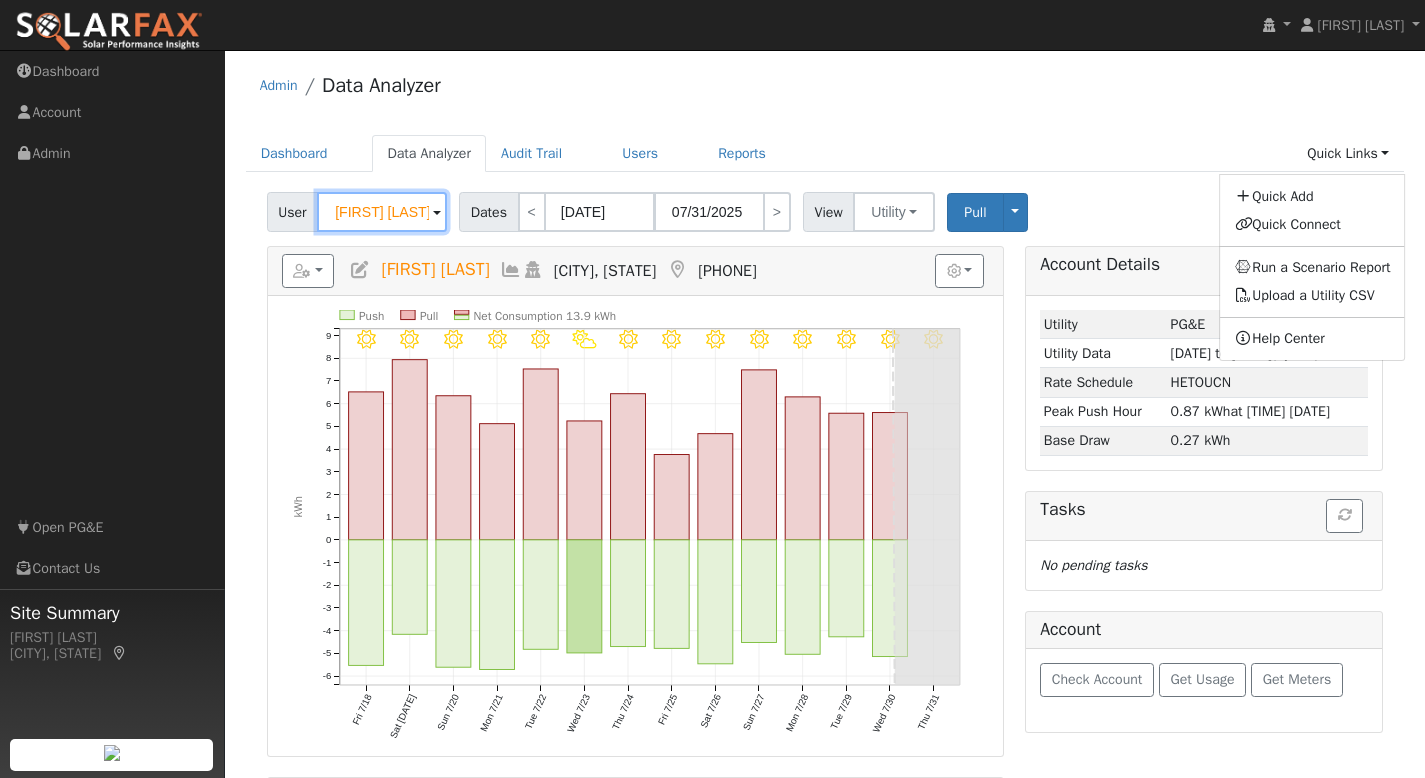 click on "Doug Janes" at bounding box center [382, 212] 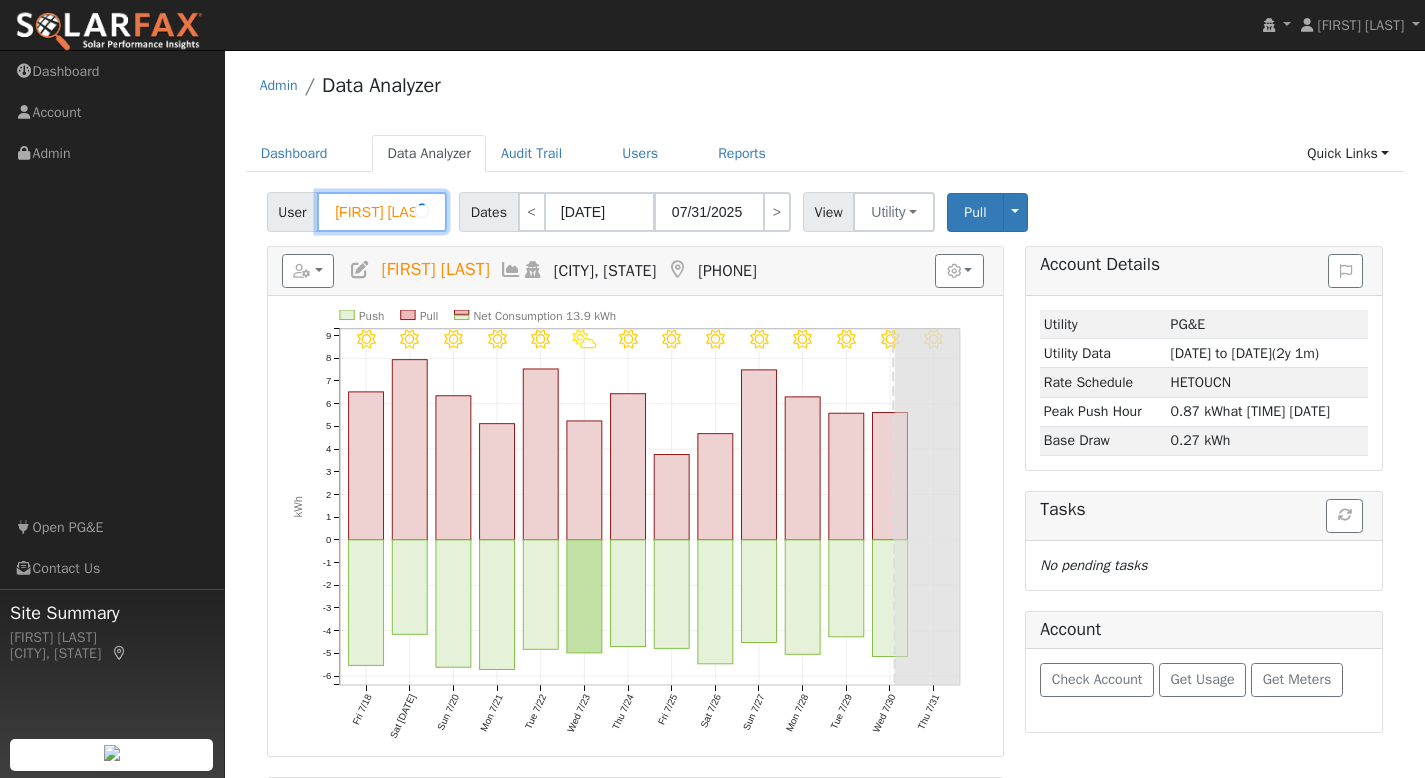 click on "Doug Janes" at bounding box center [382, 212] 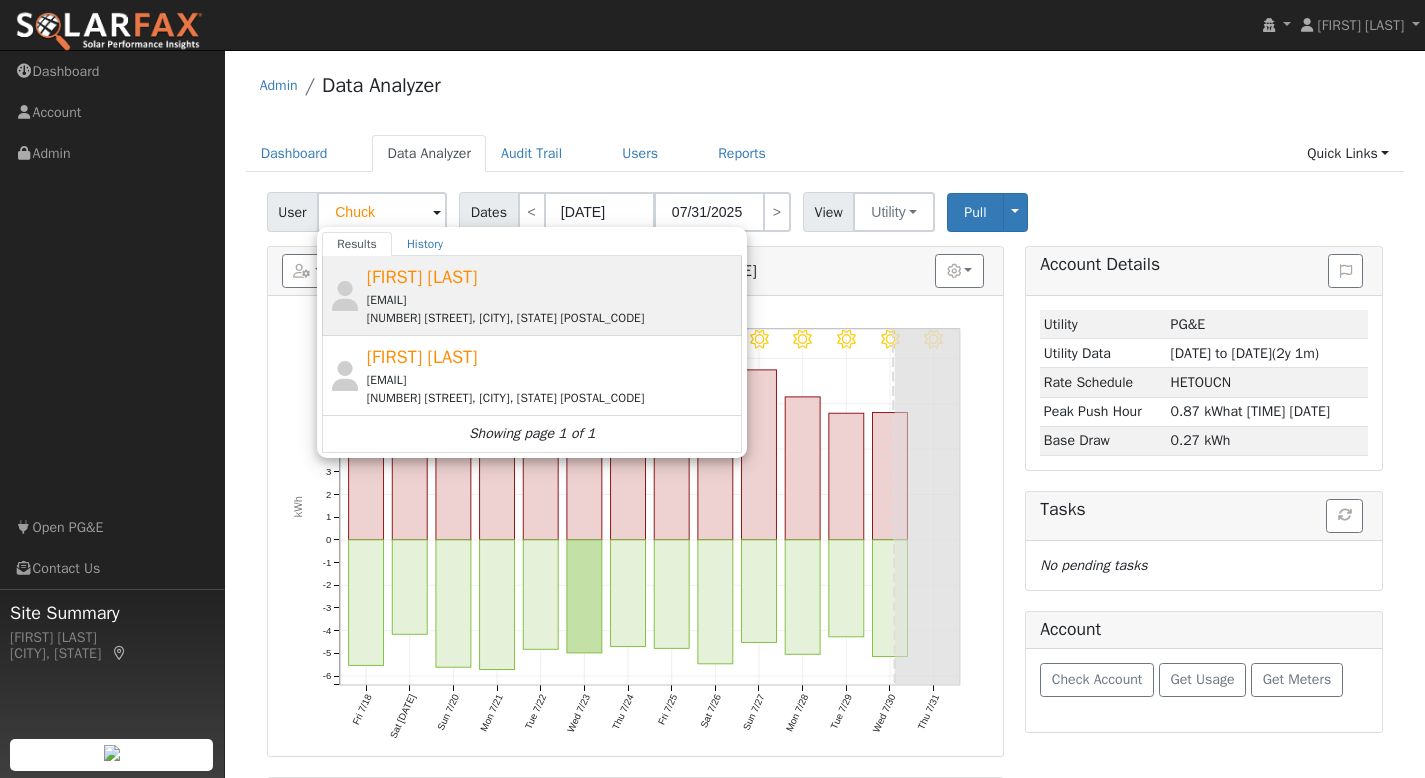 click on "Chuck Adams" at bounding box center [422, 277] 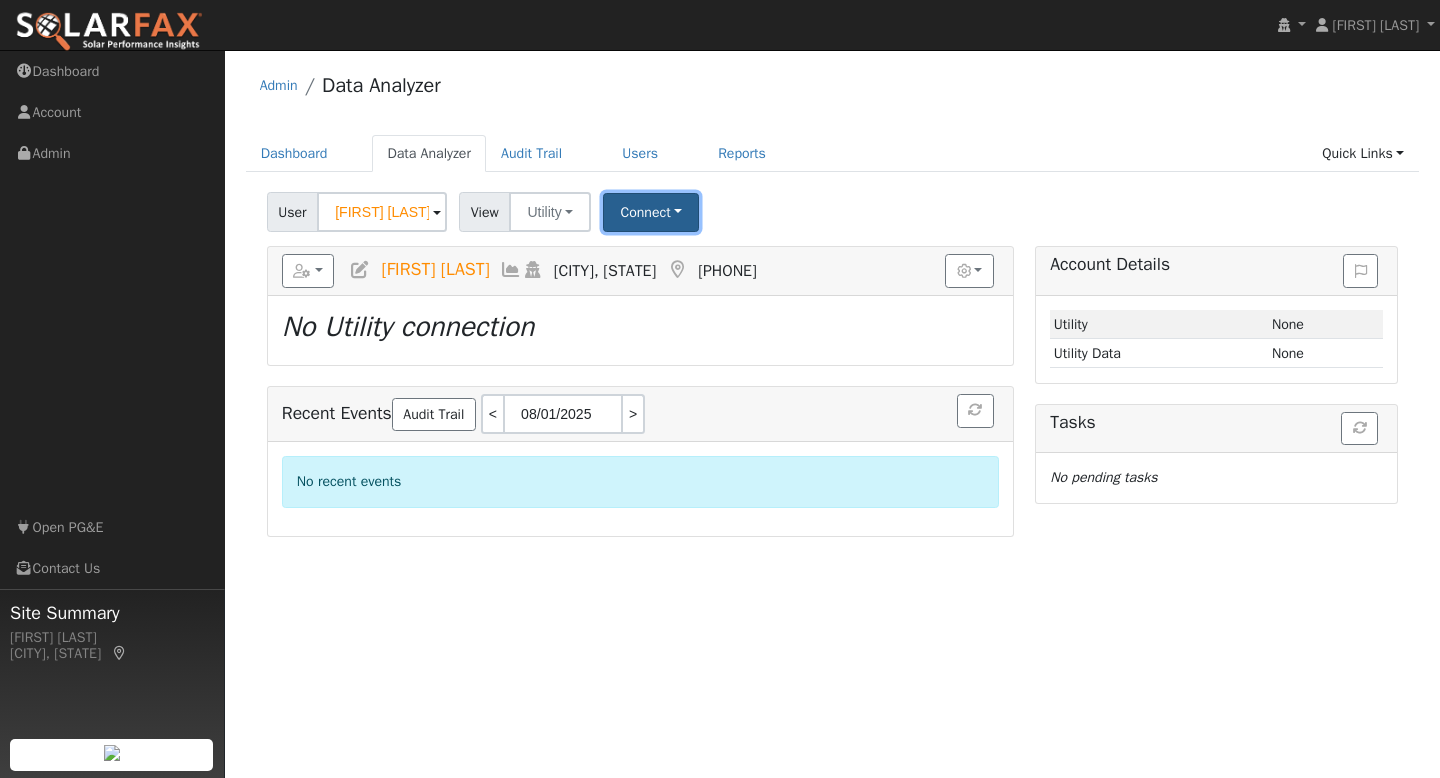 click on "Connect" at bounding box center [651, 212] 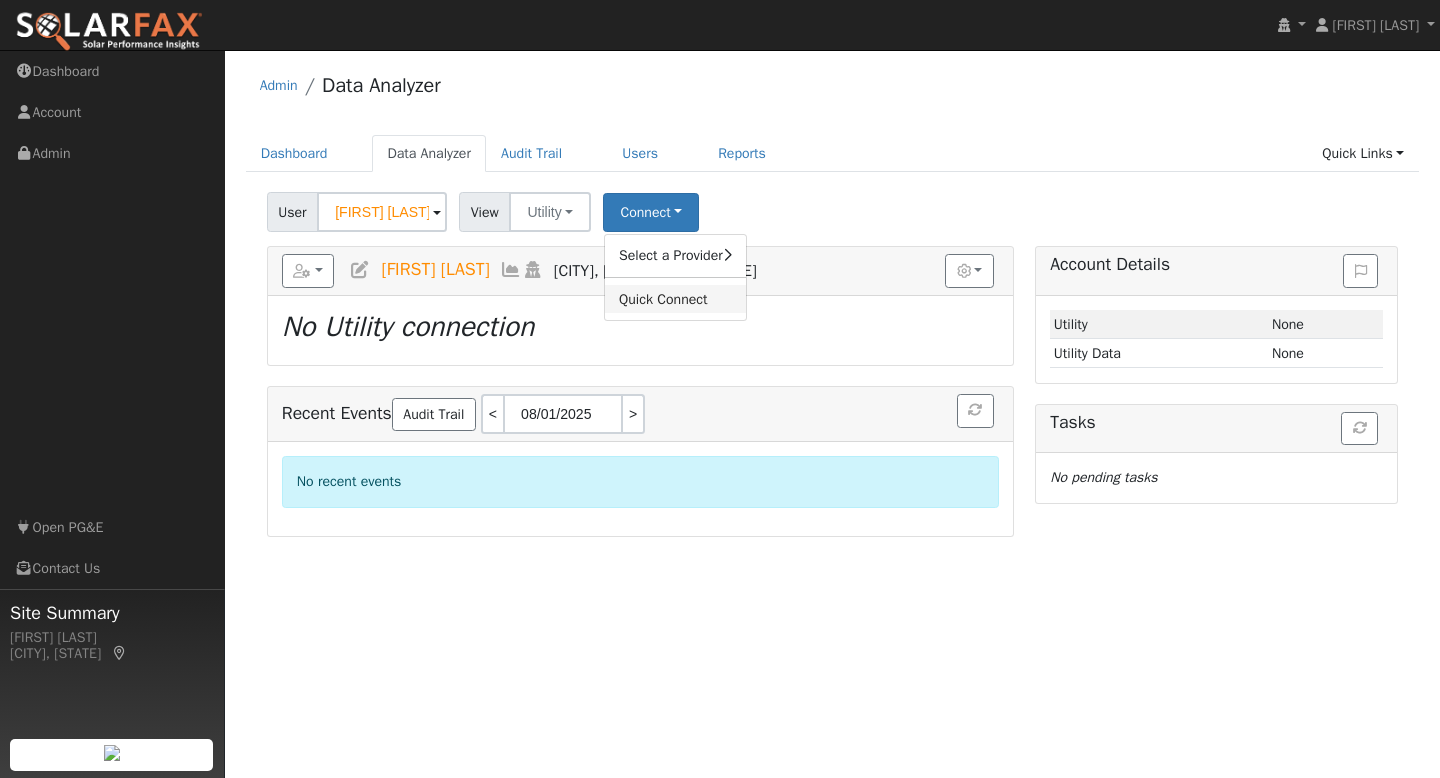 click on "Quick Connect" at bounding box center [675, 299] 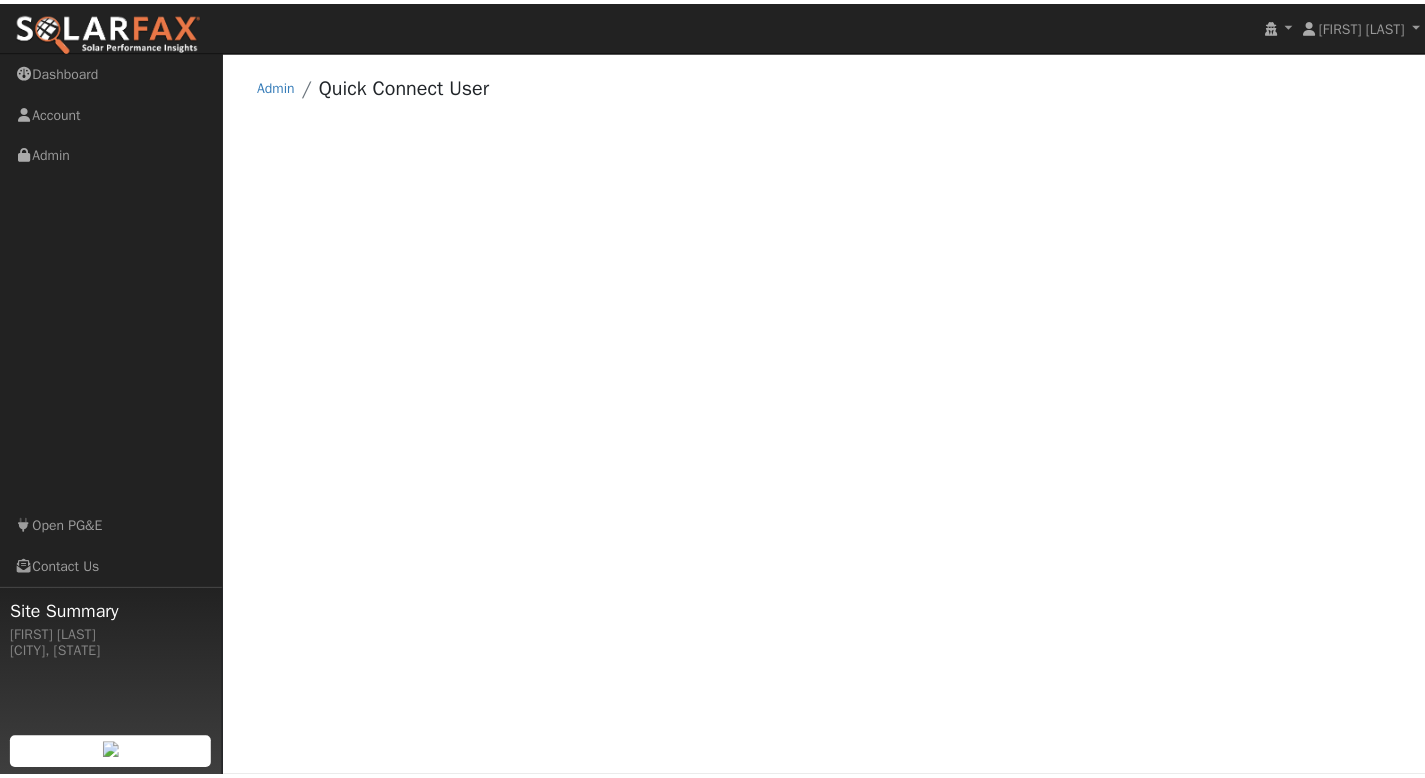 scroll, scrollTop: 0, scrollLeft: 0, axis: both 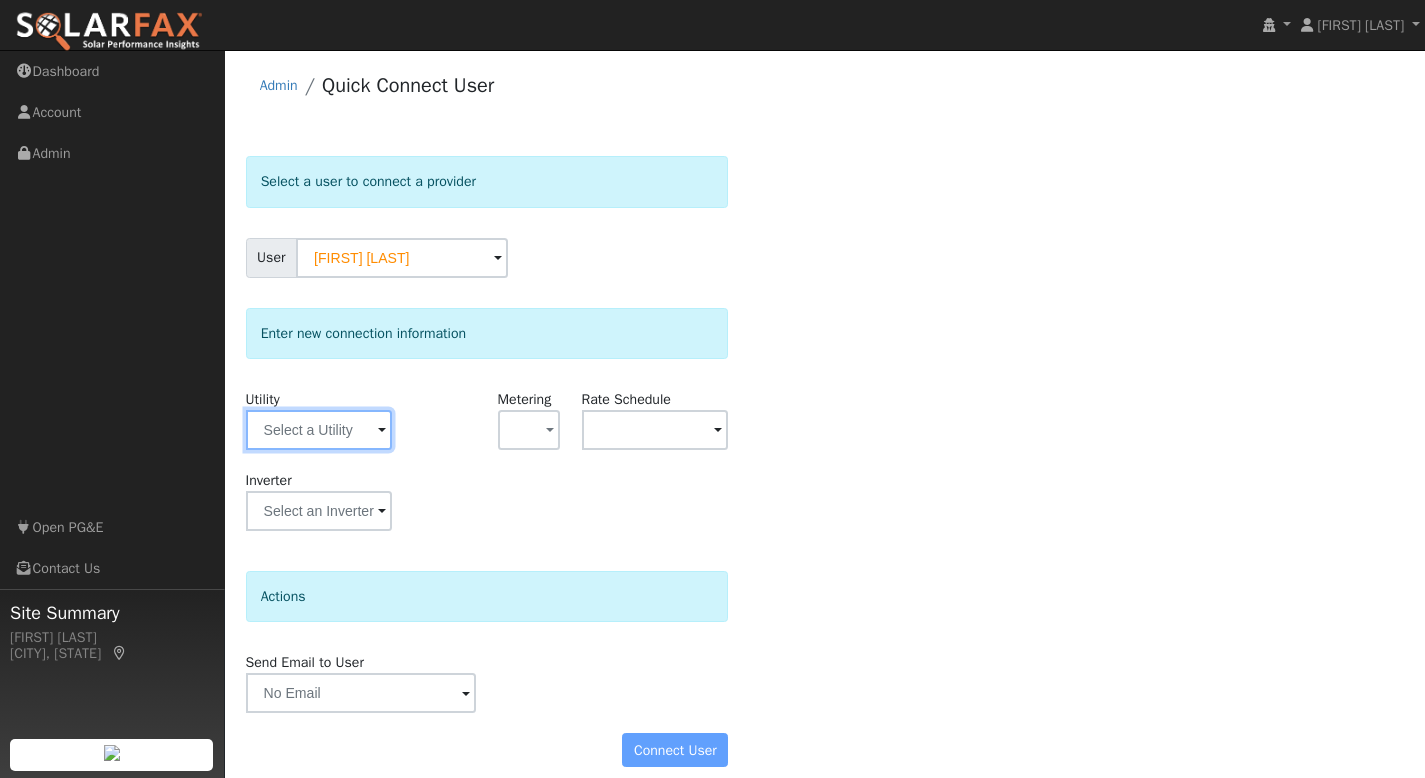 click at bounding box center [319, 430] 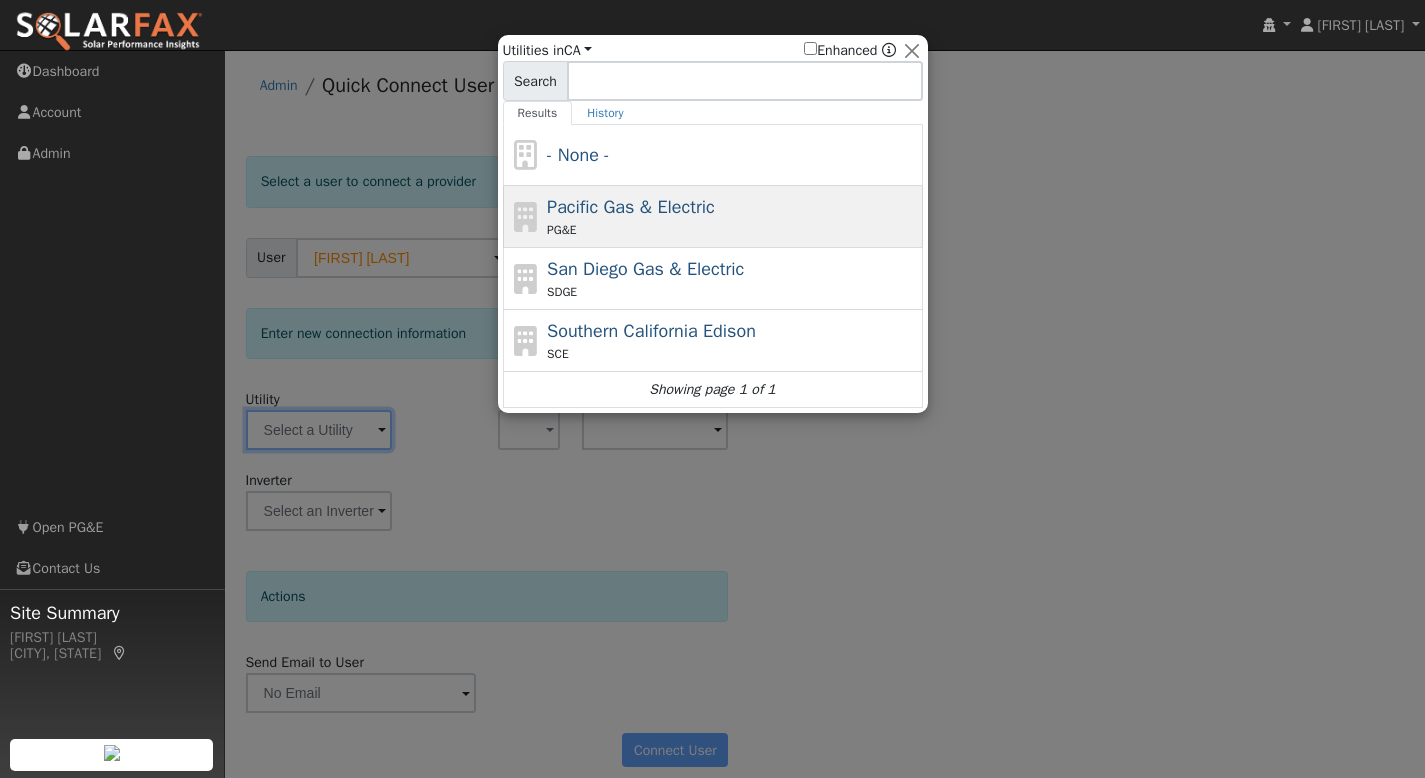 click on "Pacific Gas & Electric" at bounding box center (631, 207) 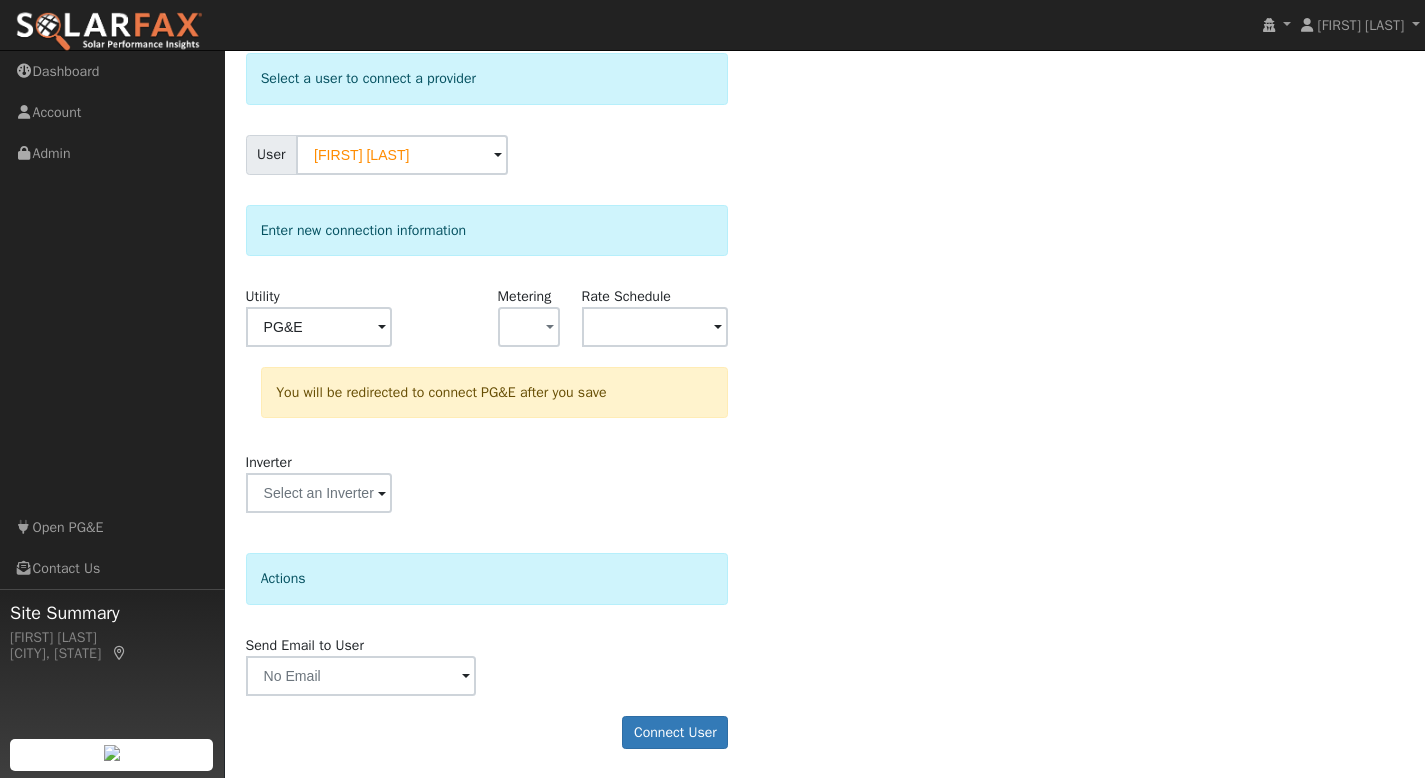 scroll, scrollTop: 104, scrollLeft: 0, axis: vertical 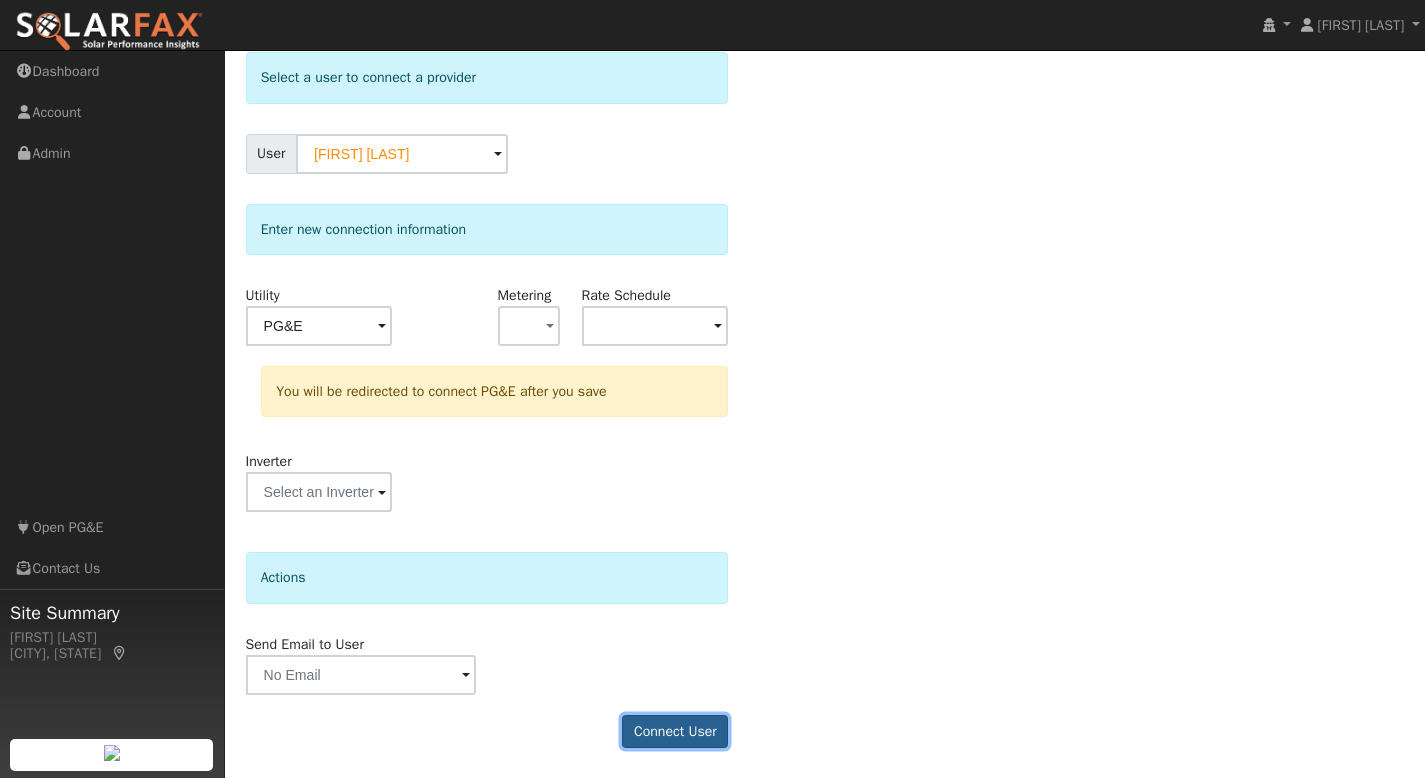 click on "Connect User" at bounding box center [675, 732] 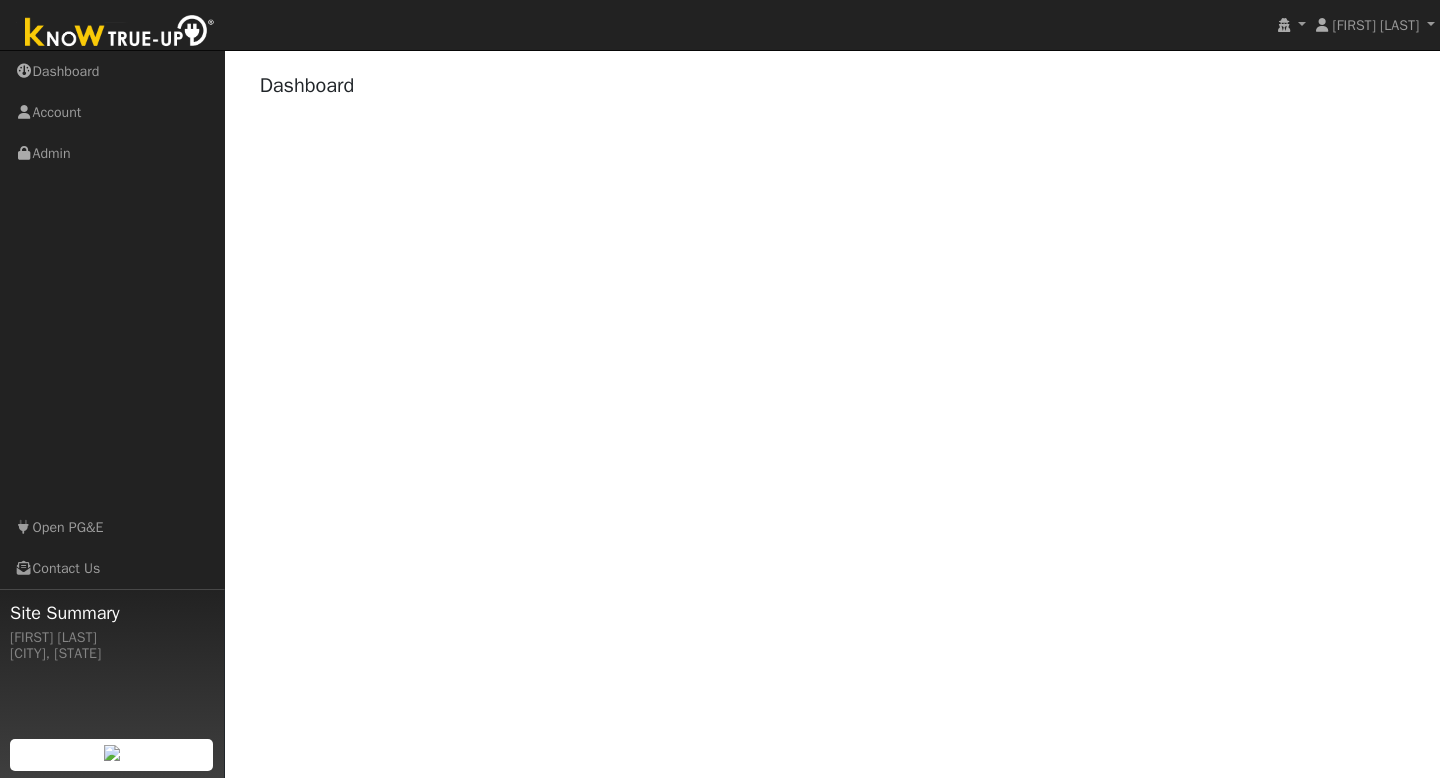 scroll, scrollTop: 0, scrollLeft: 0, axis: both 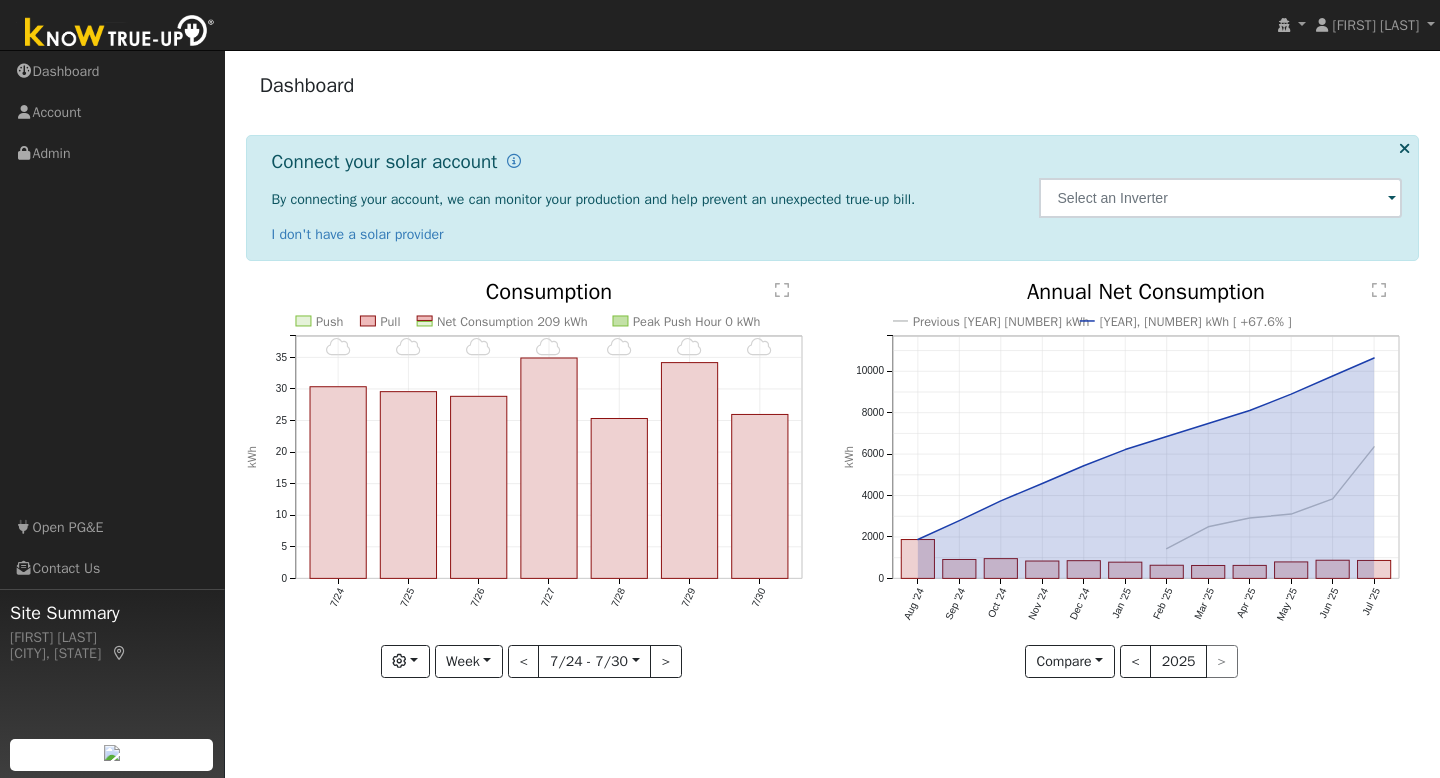 click at bounding box center [120, 33] 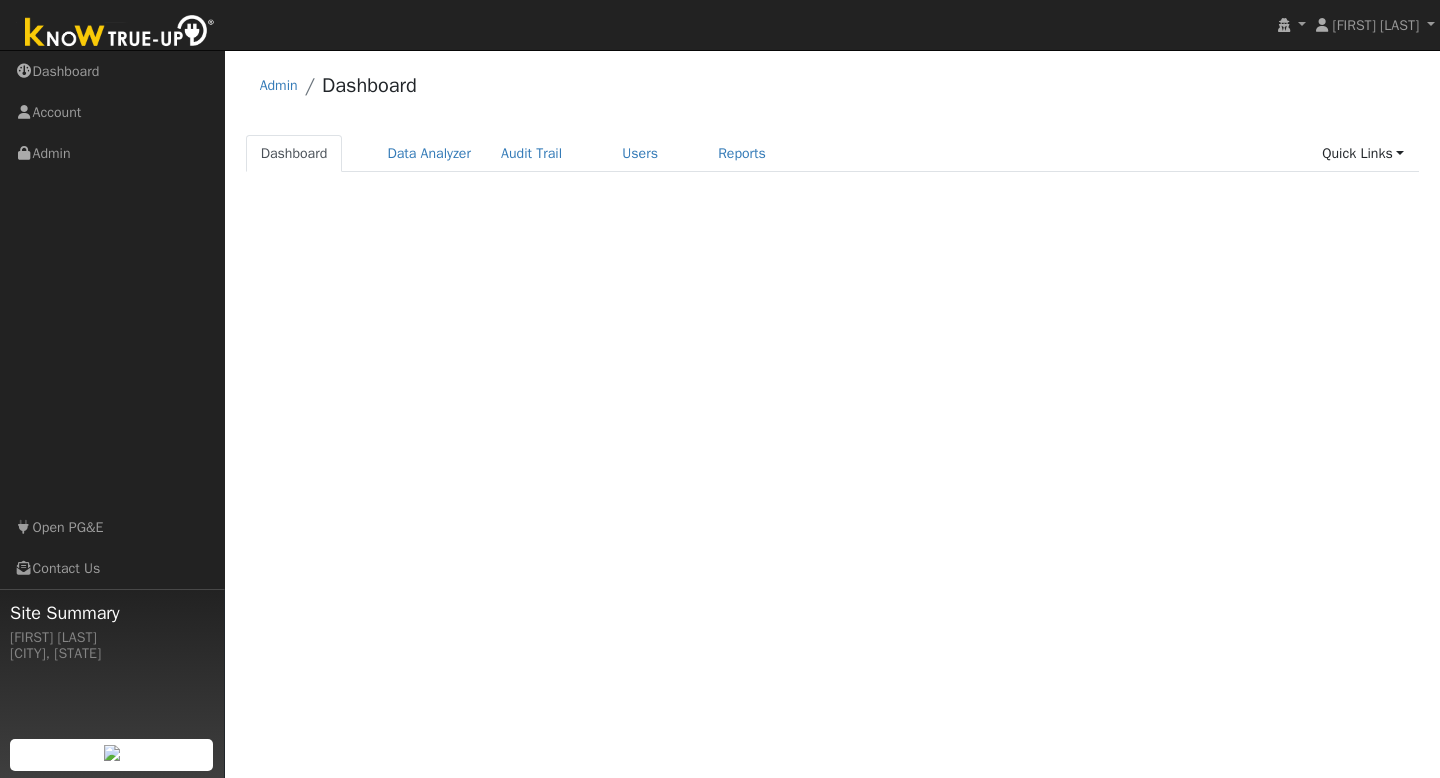scroll, scrollTop: 0, scrollLeft: 0, axis: both 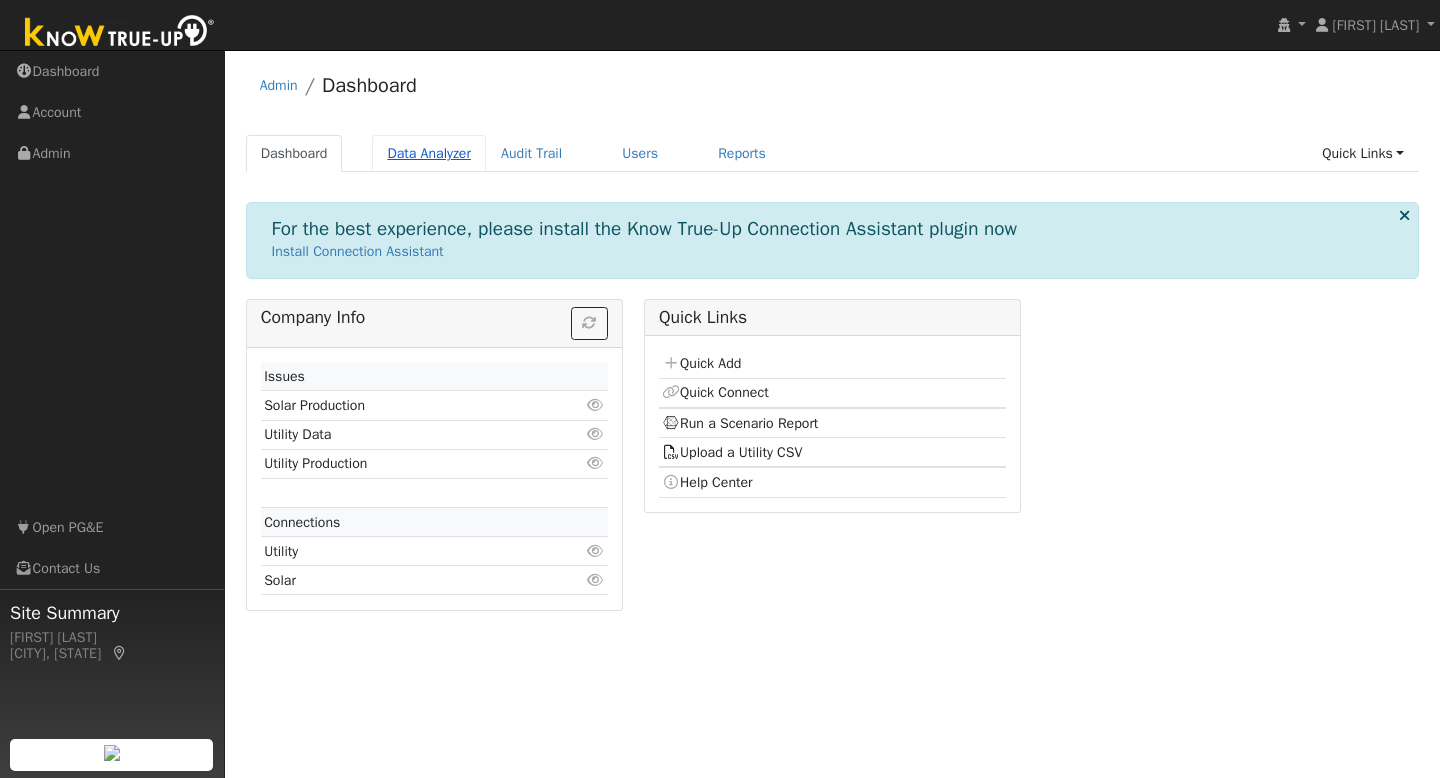click on "Data Analyzer" at bounding box center [429, 153] 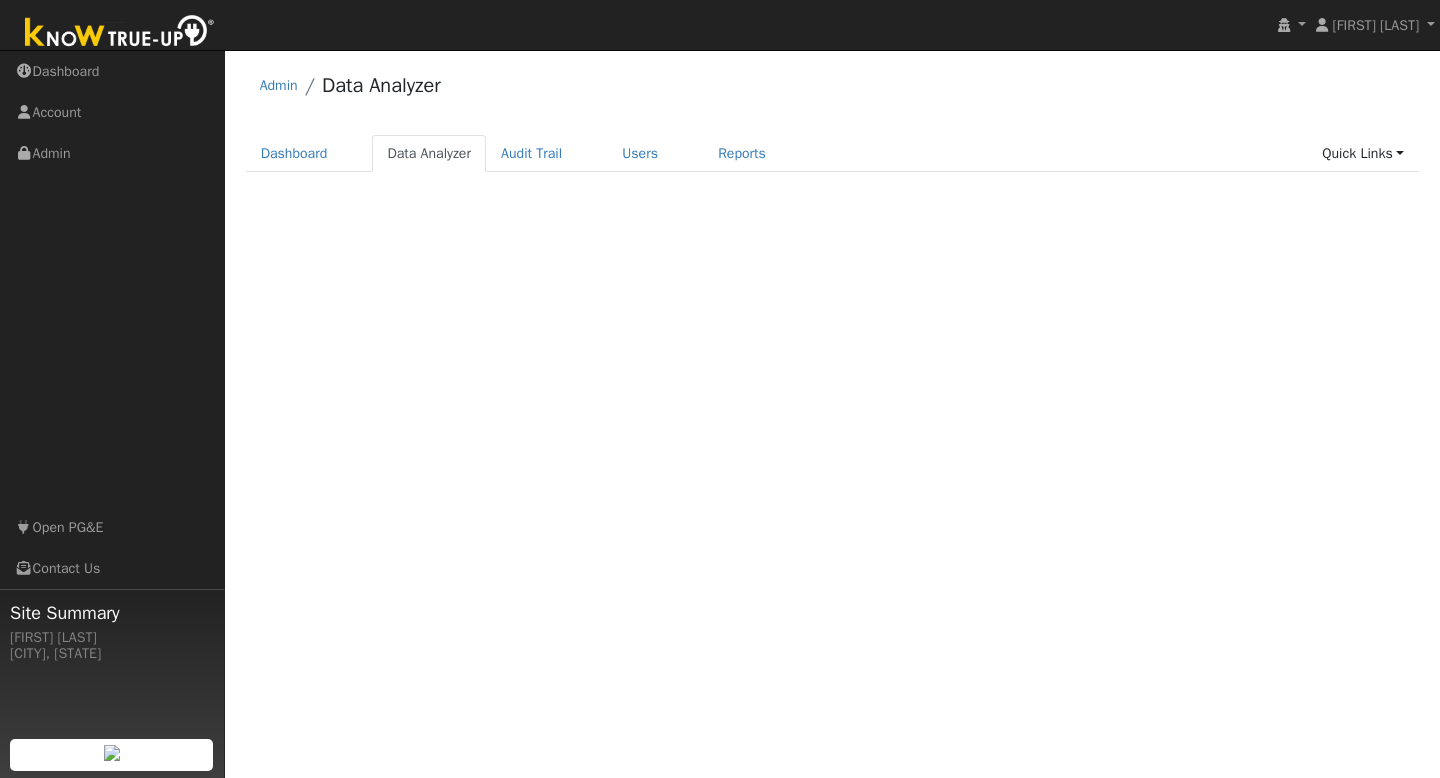 scroll, scrollTop: 0, scrollLeft: 0, axis: both 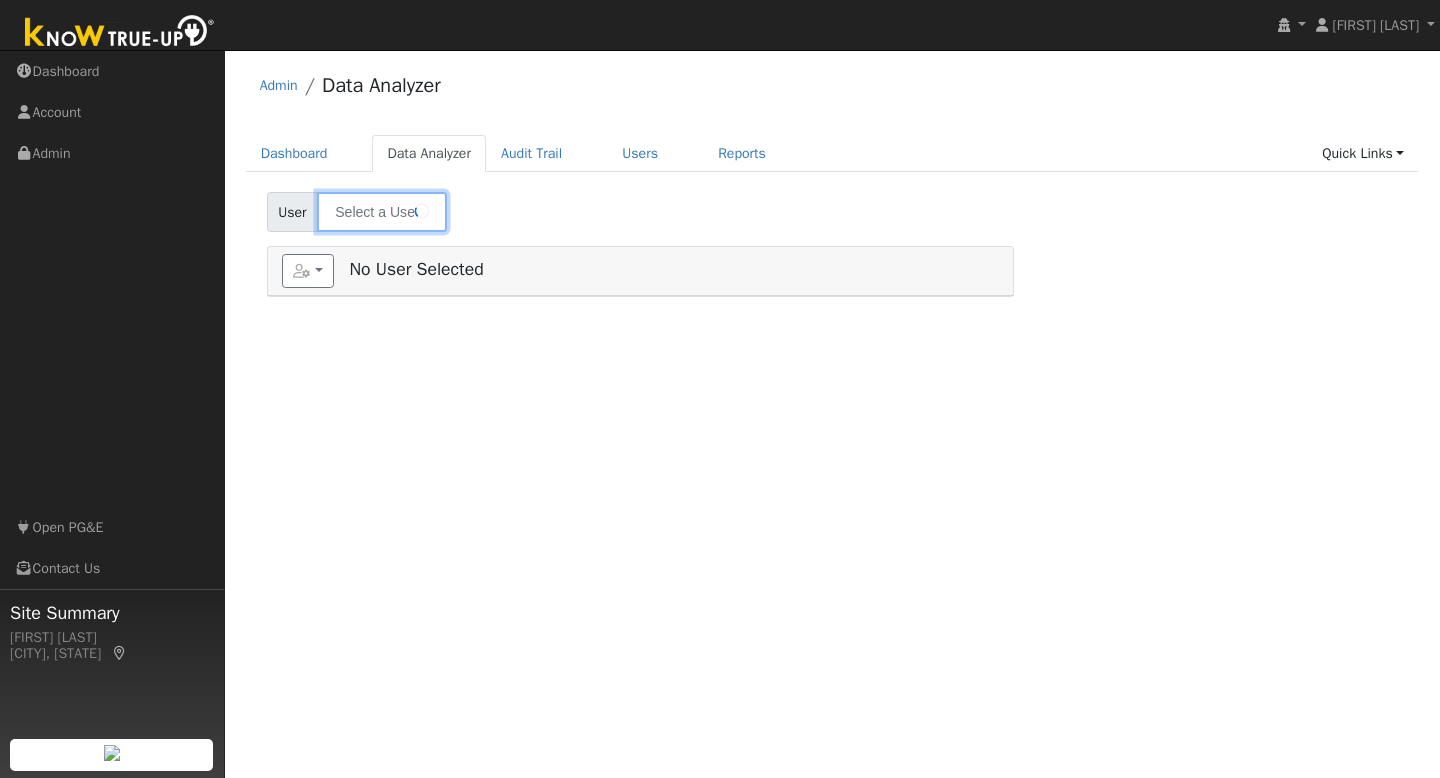 type on "Chuck Adams" 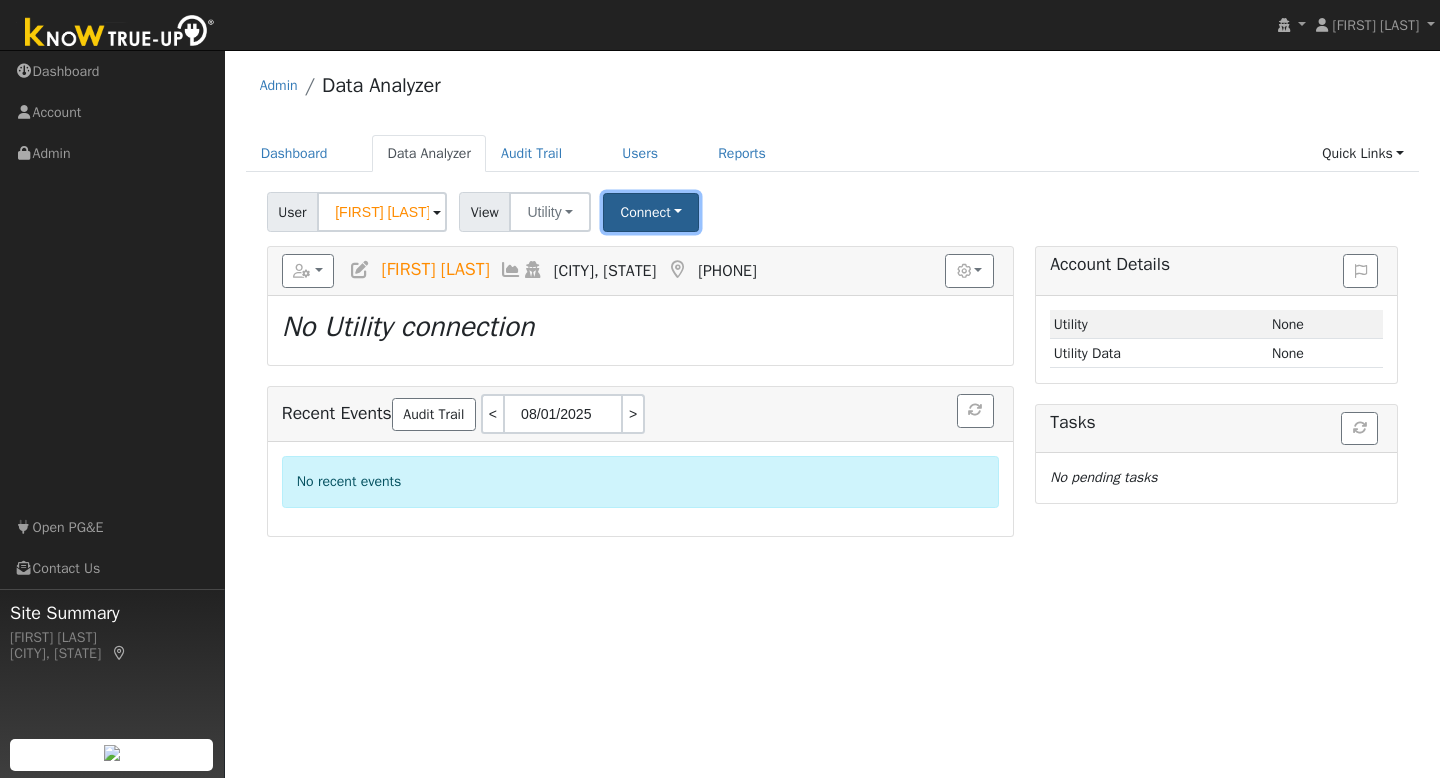 click on "Connect" at bounding box center [651, 212] 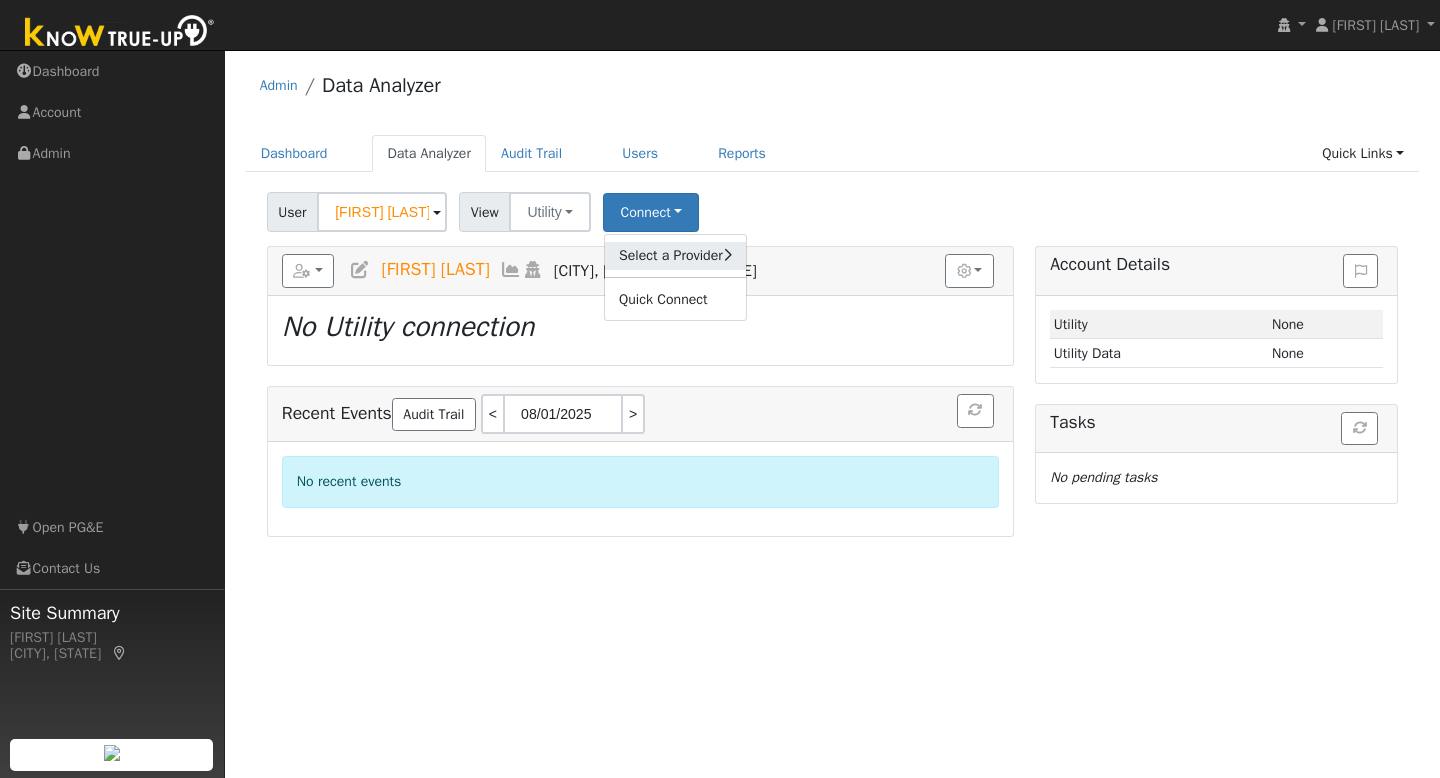 click on "Select a Provider" 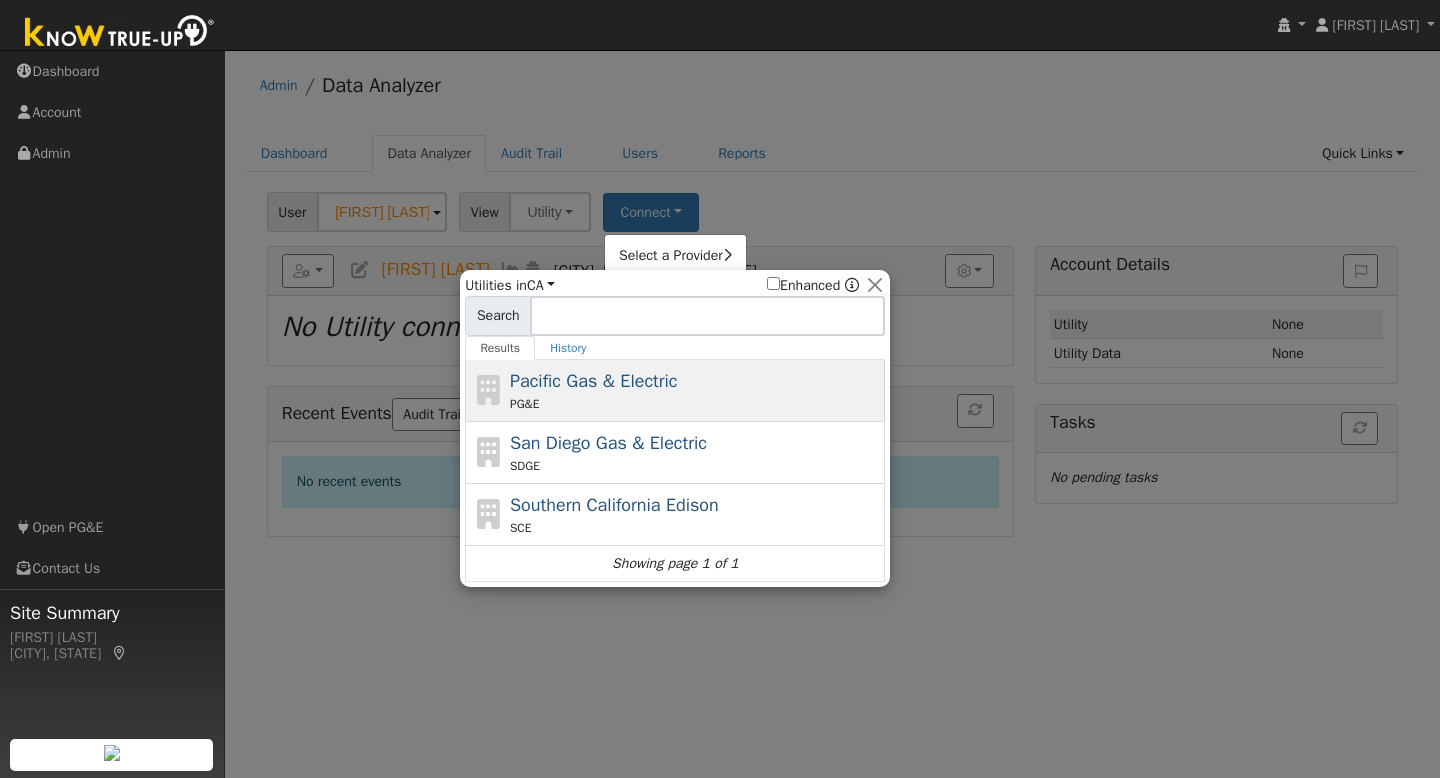 click on "Pacific Gas & Electric" at bounding box center (594, 381) 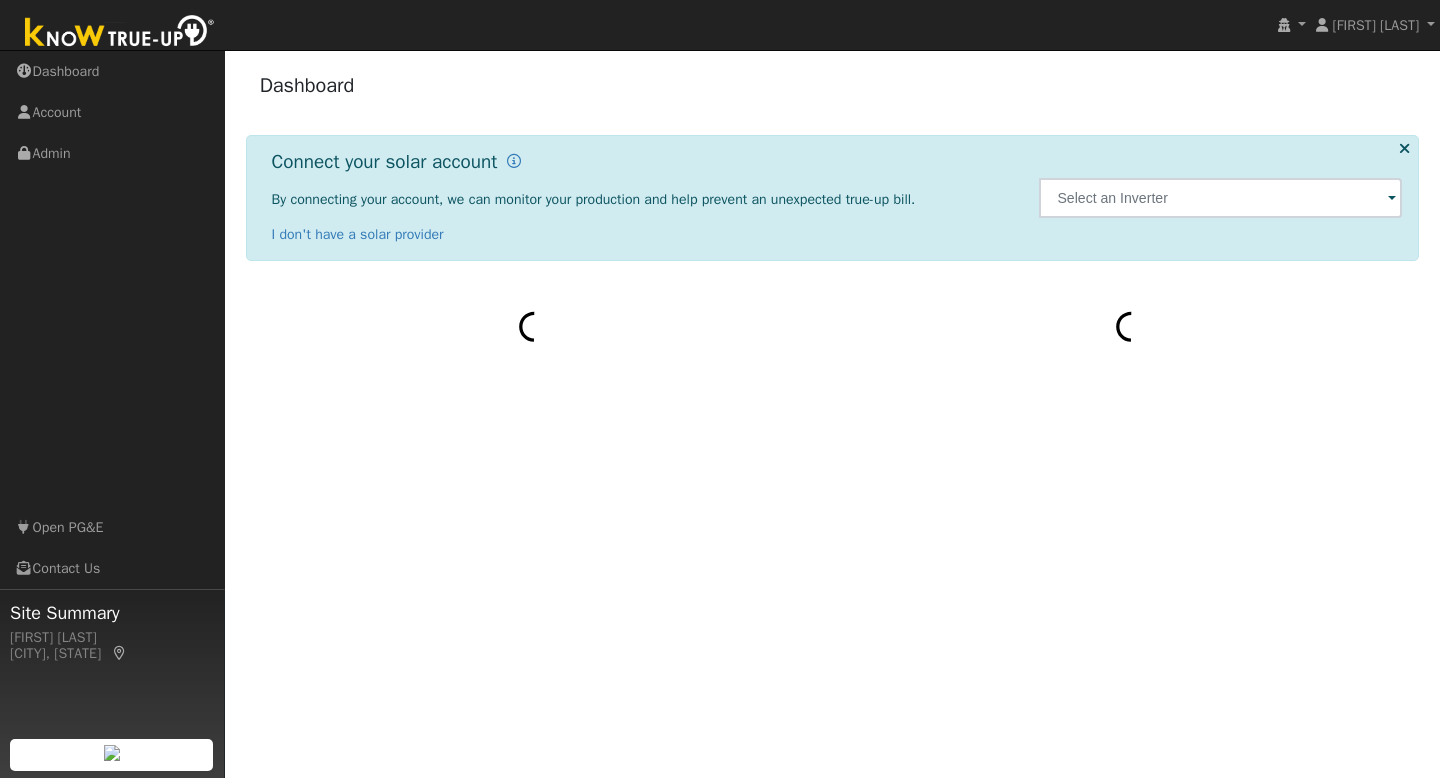 scroll, scrollTop: 0, scrollLeft: 0, axis: both 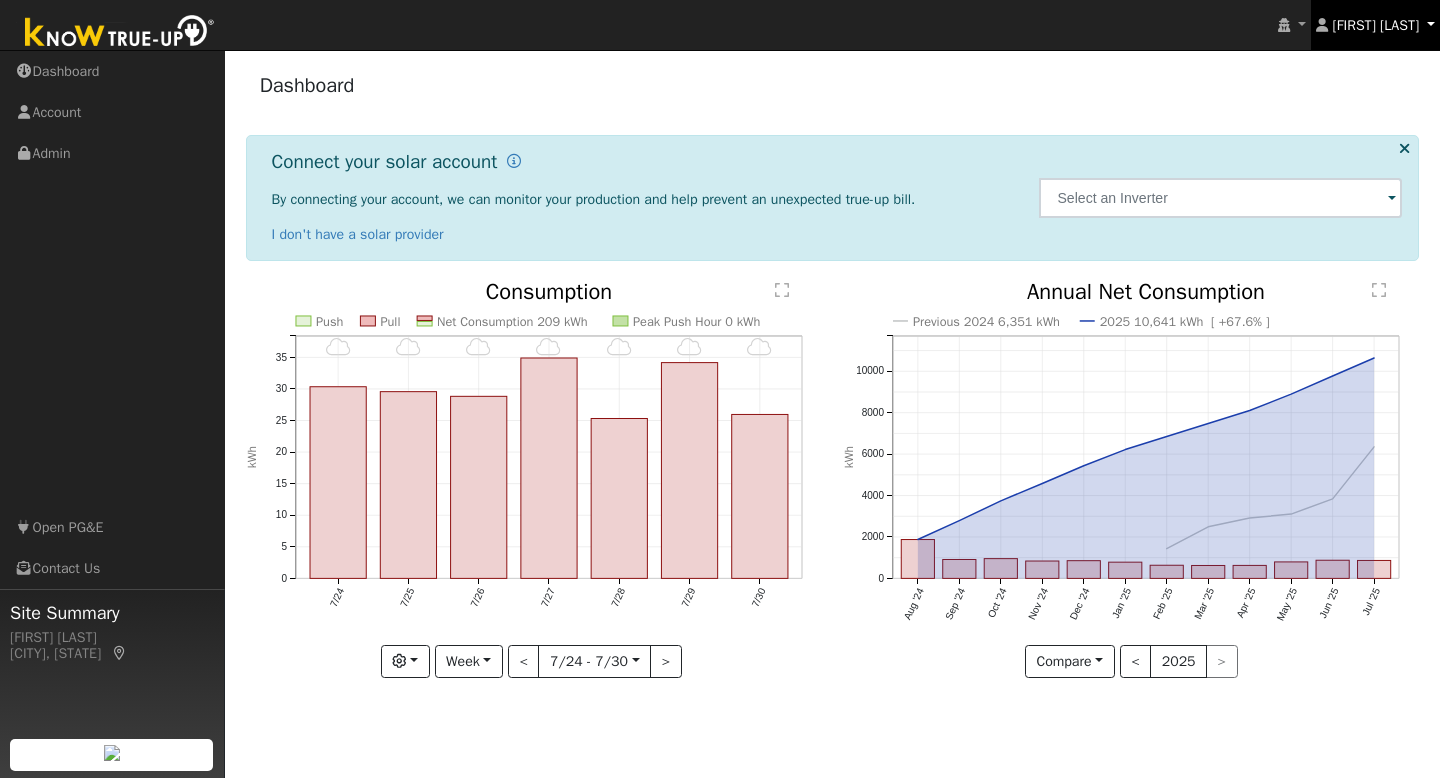 click on "[FIRST] [LAST]" at bounding box center (1376, 25) 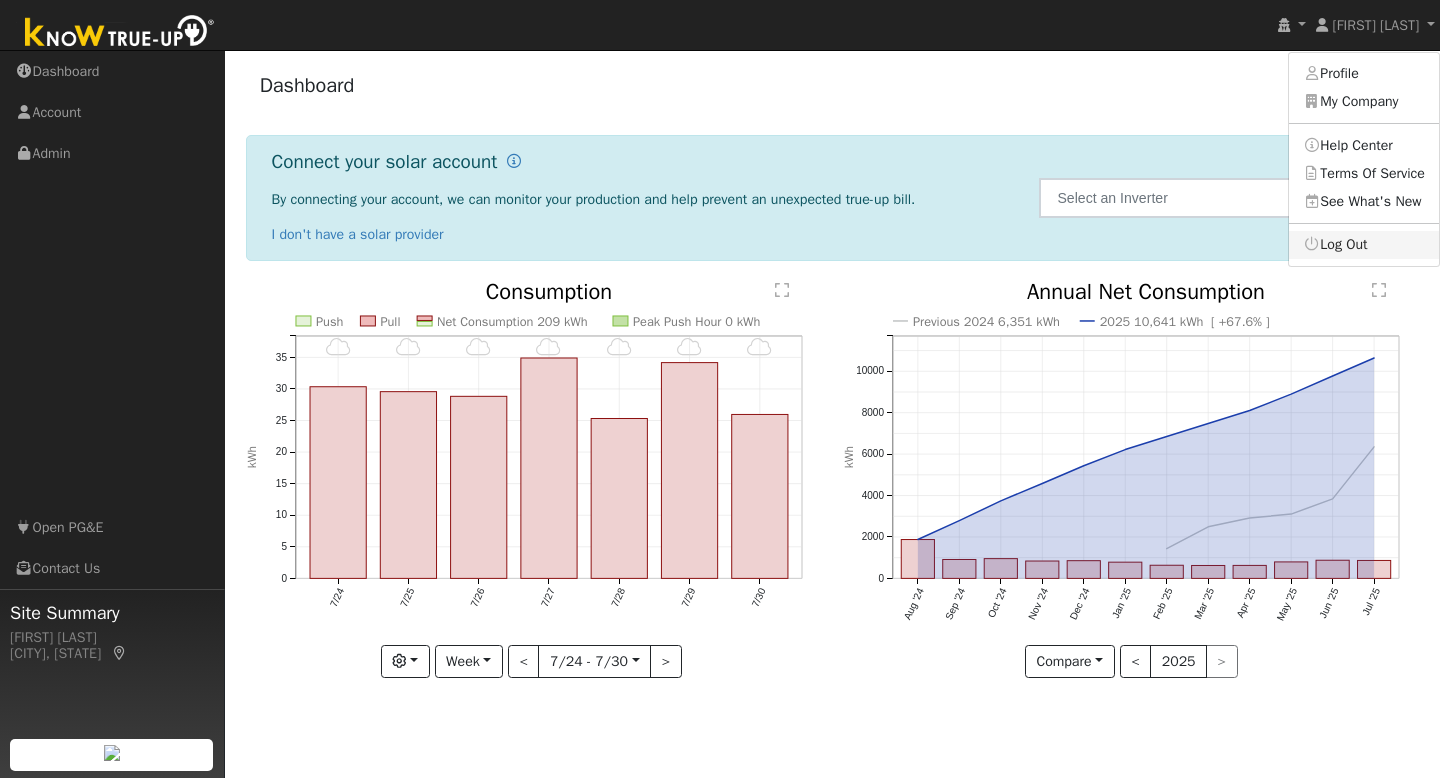 click on "Log Out" at bounding box center [1364, 245] 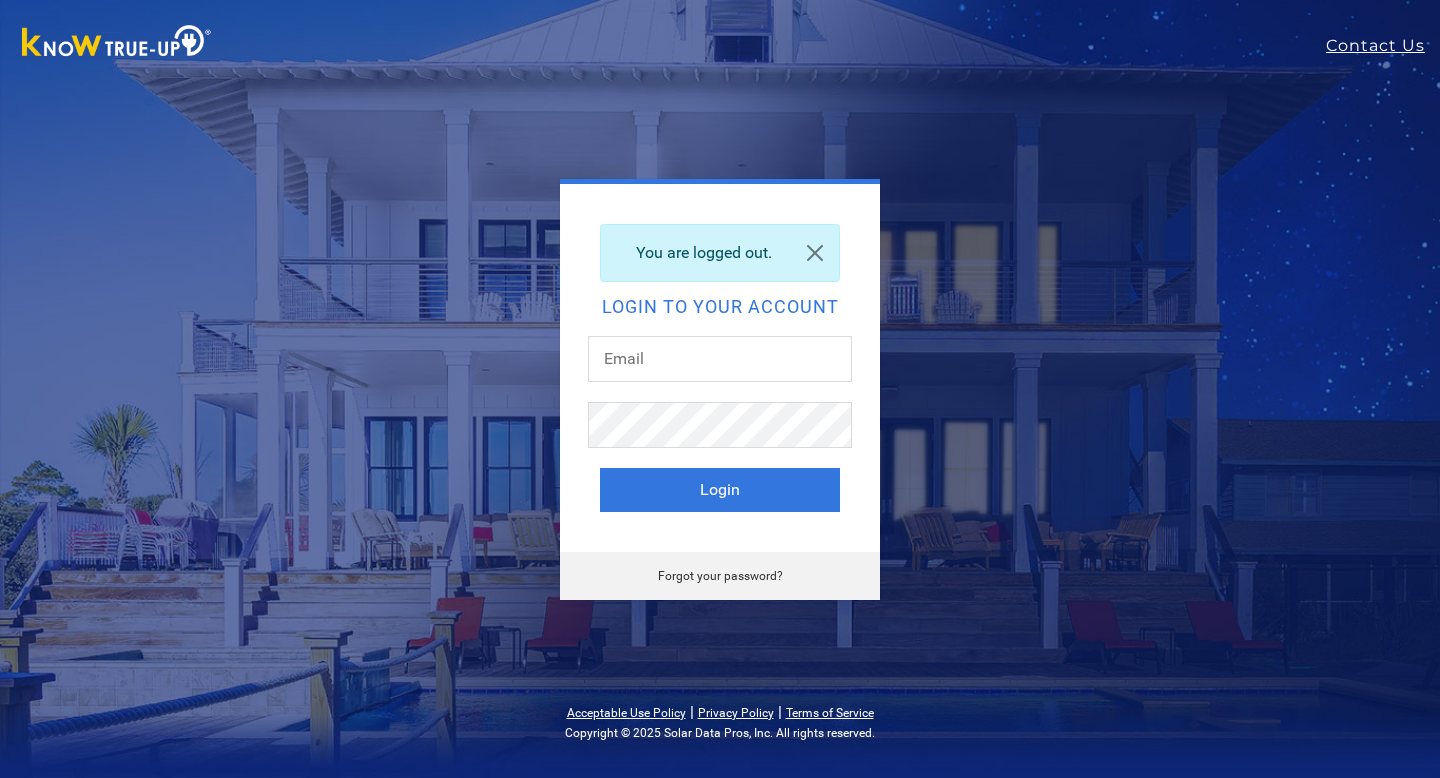 scroll, scrollTop: 0, scrollLeft: 0, axis: both 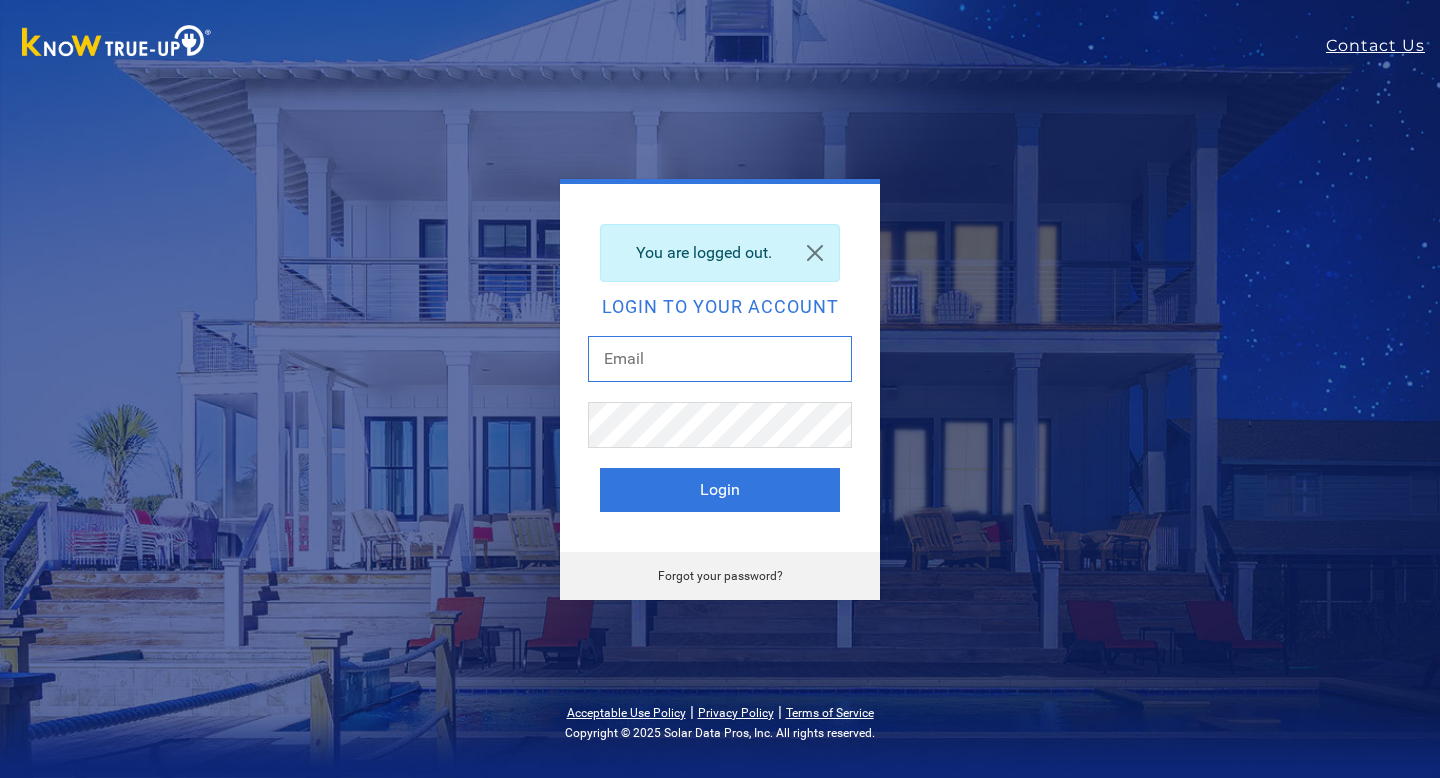 click at bounding box center (720, 359) 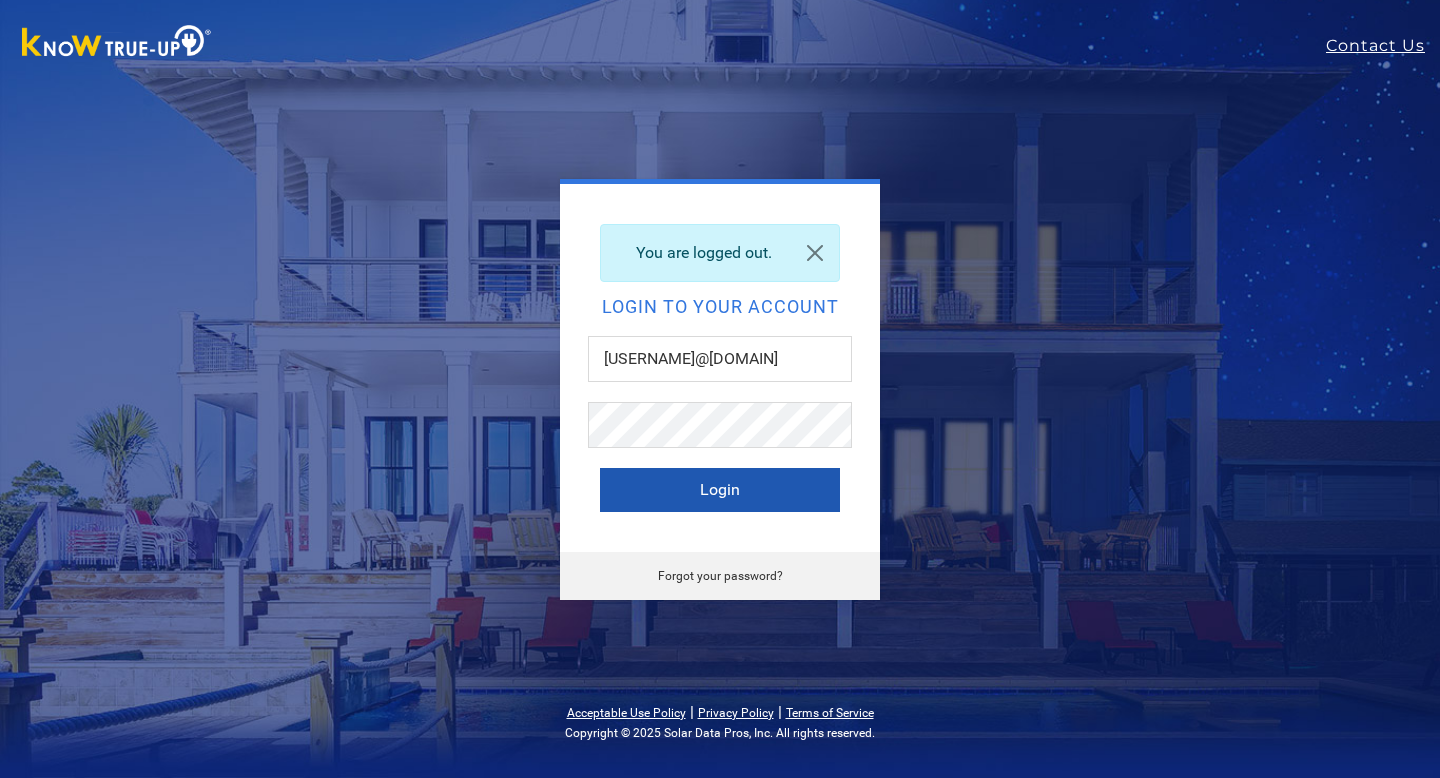 click on "Login" at bounding box center [720, 490] 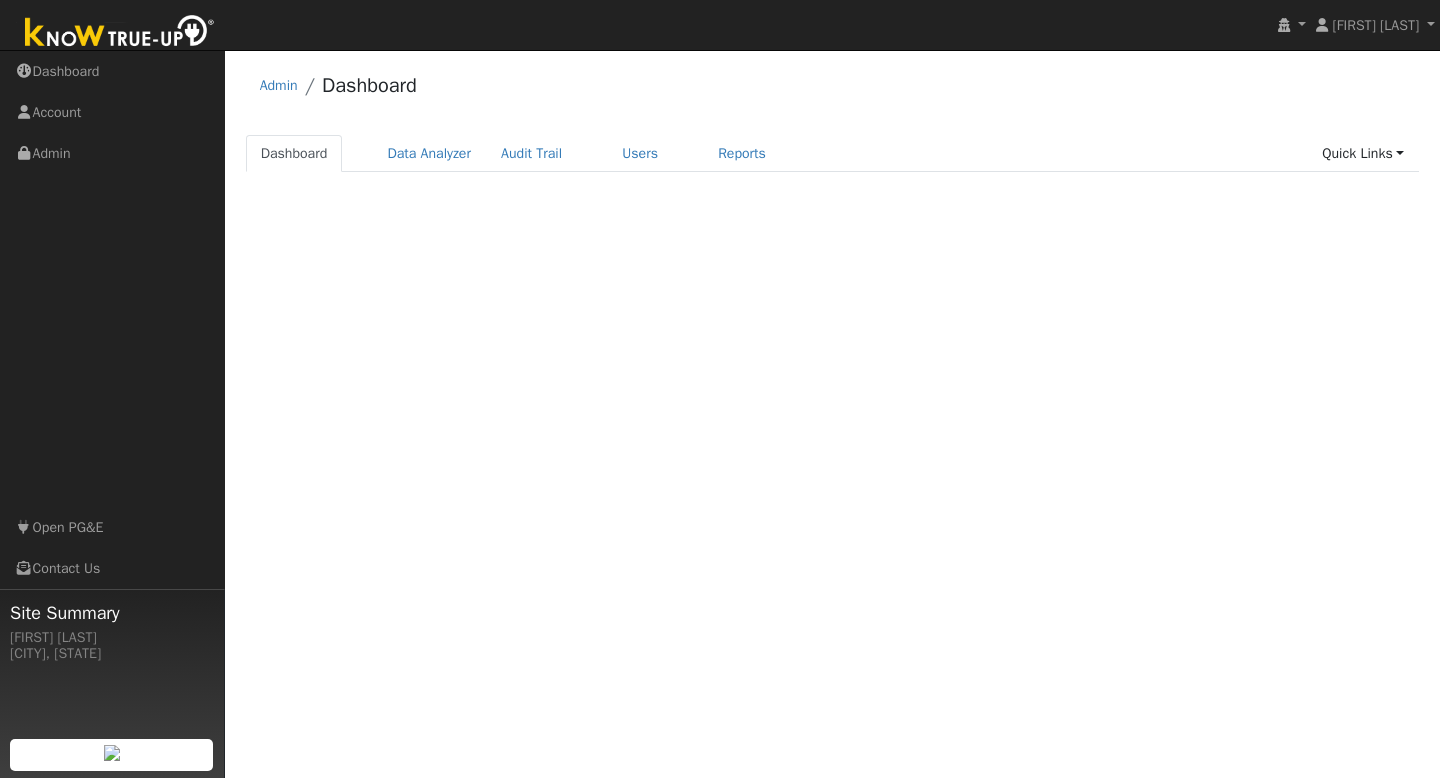 scroll, scrollTop: 0, scrollLeft: 0, axis: both 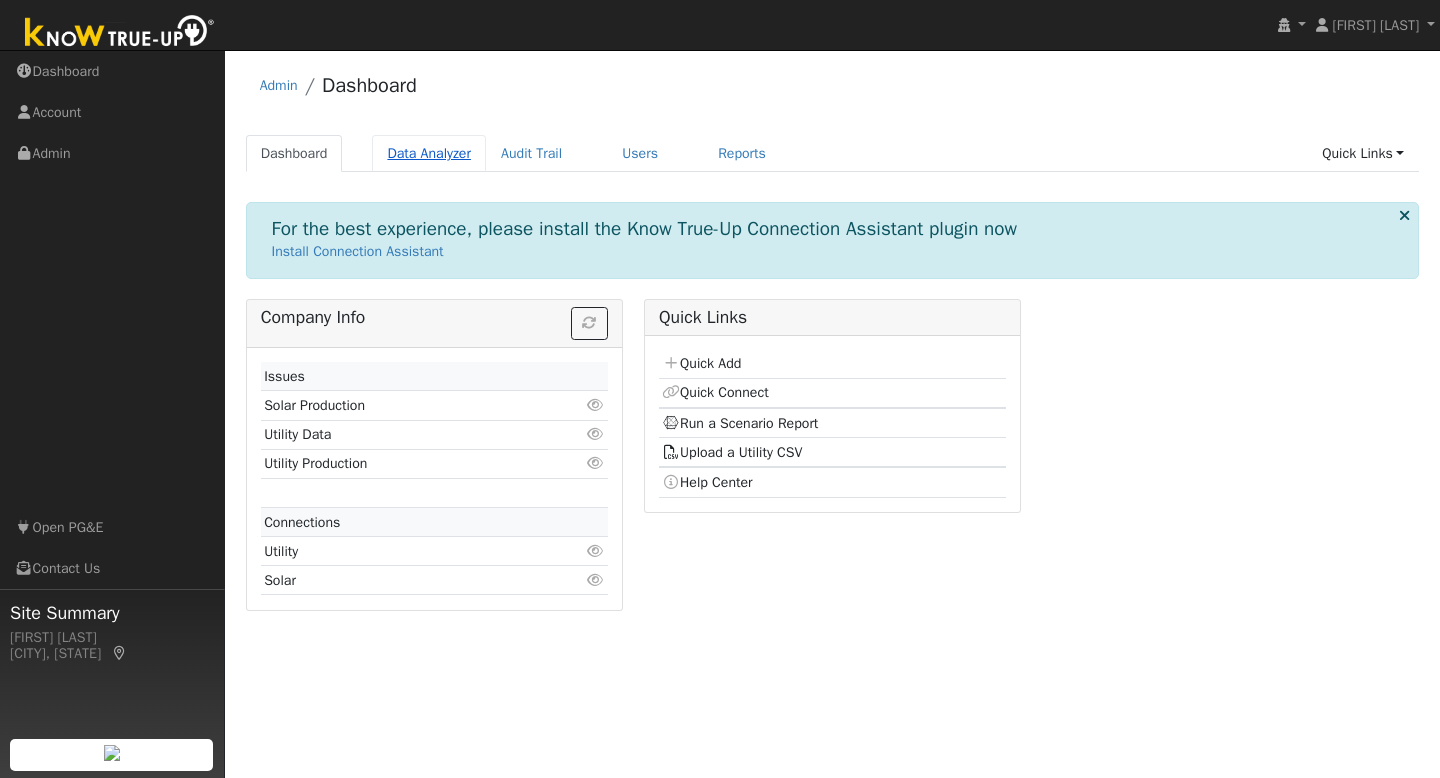 click on "Data Analyzer" at bounding box center [429, 153] 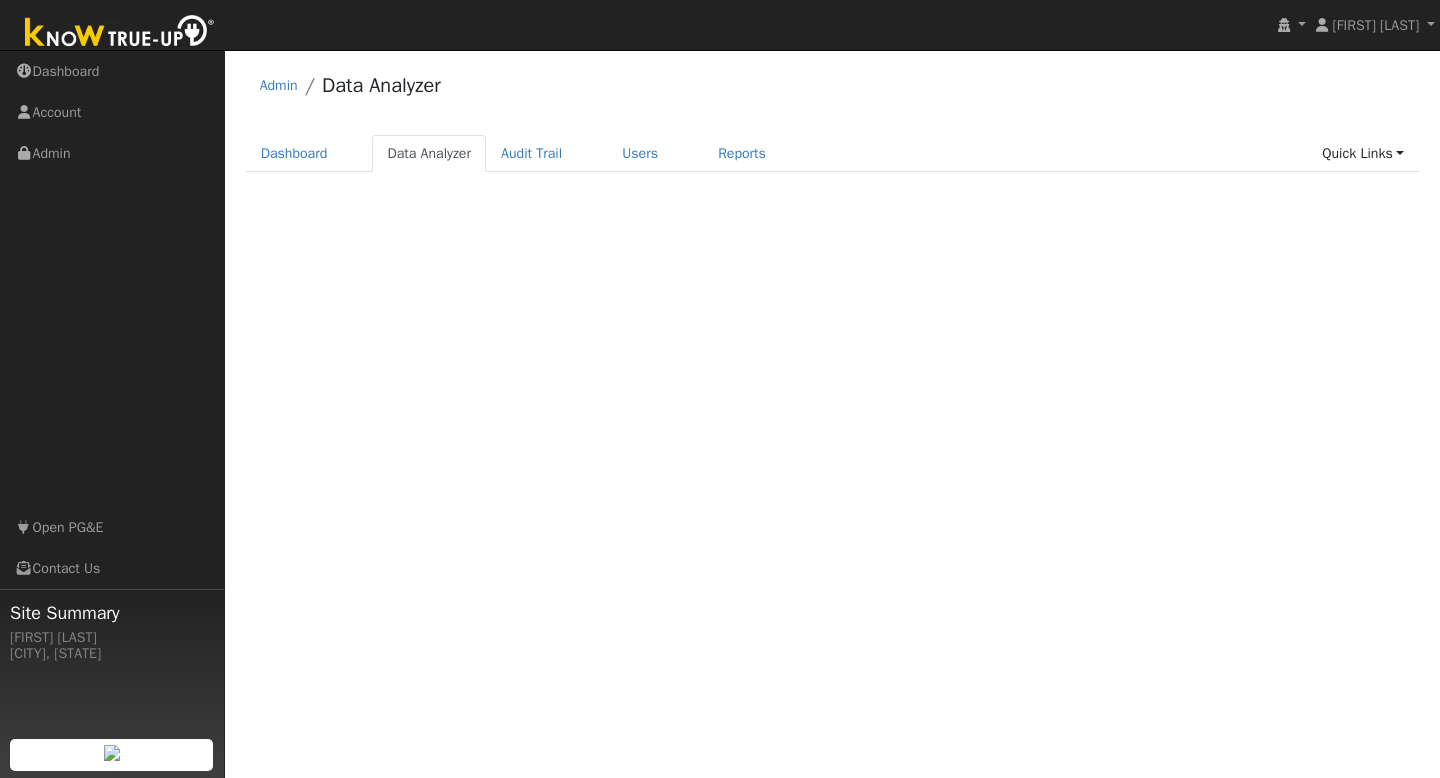 scroll, scrollTop: 0, scrollLeft: 0, axis: both 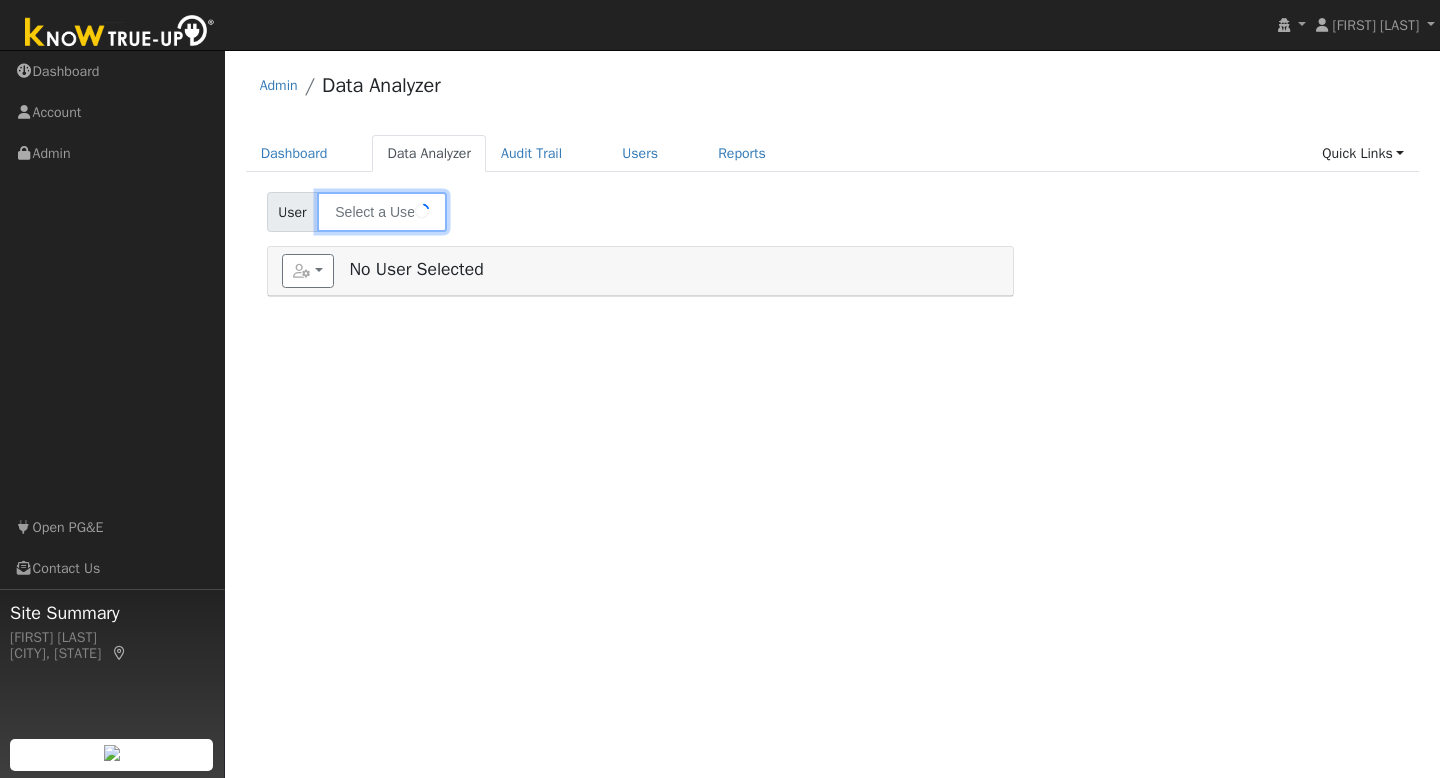 type on "[FIRST] [LAST]" 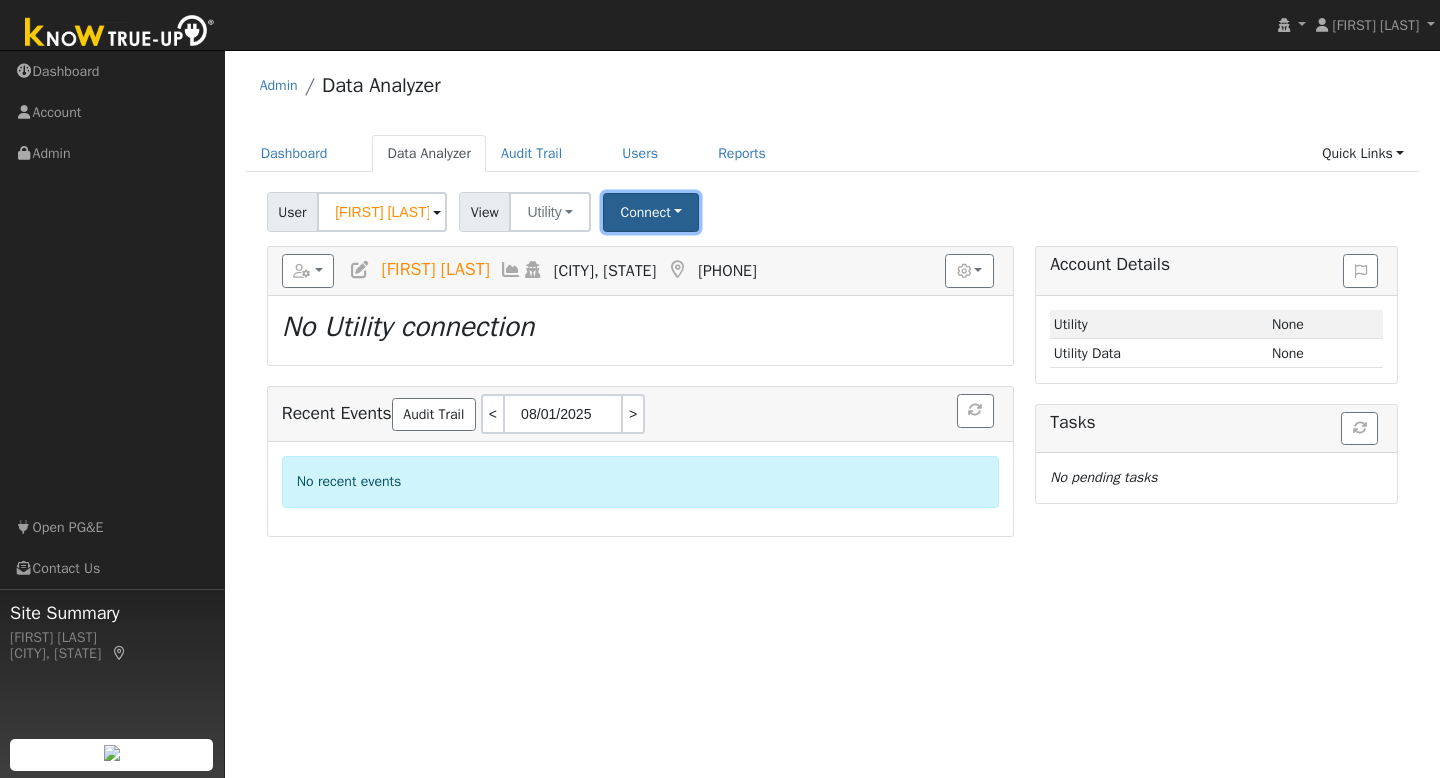 click on "Connect" at bounding box center (651, 212) 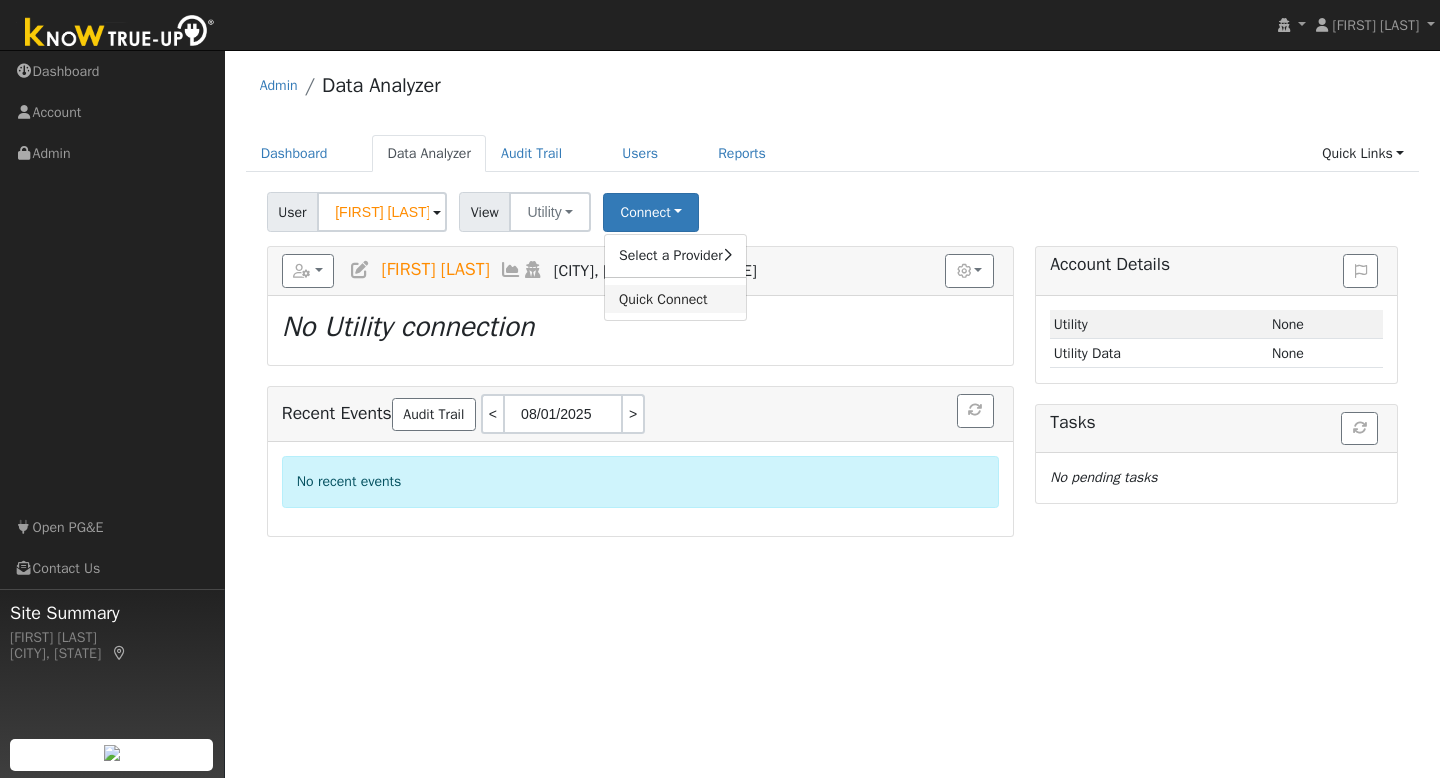 click on "Quick Connect" at bounding box center (675, 299) 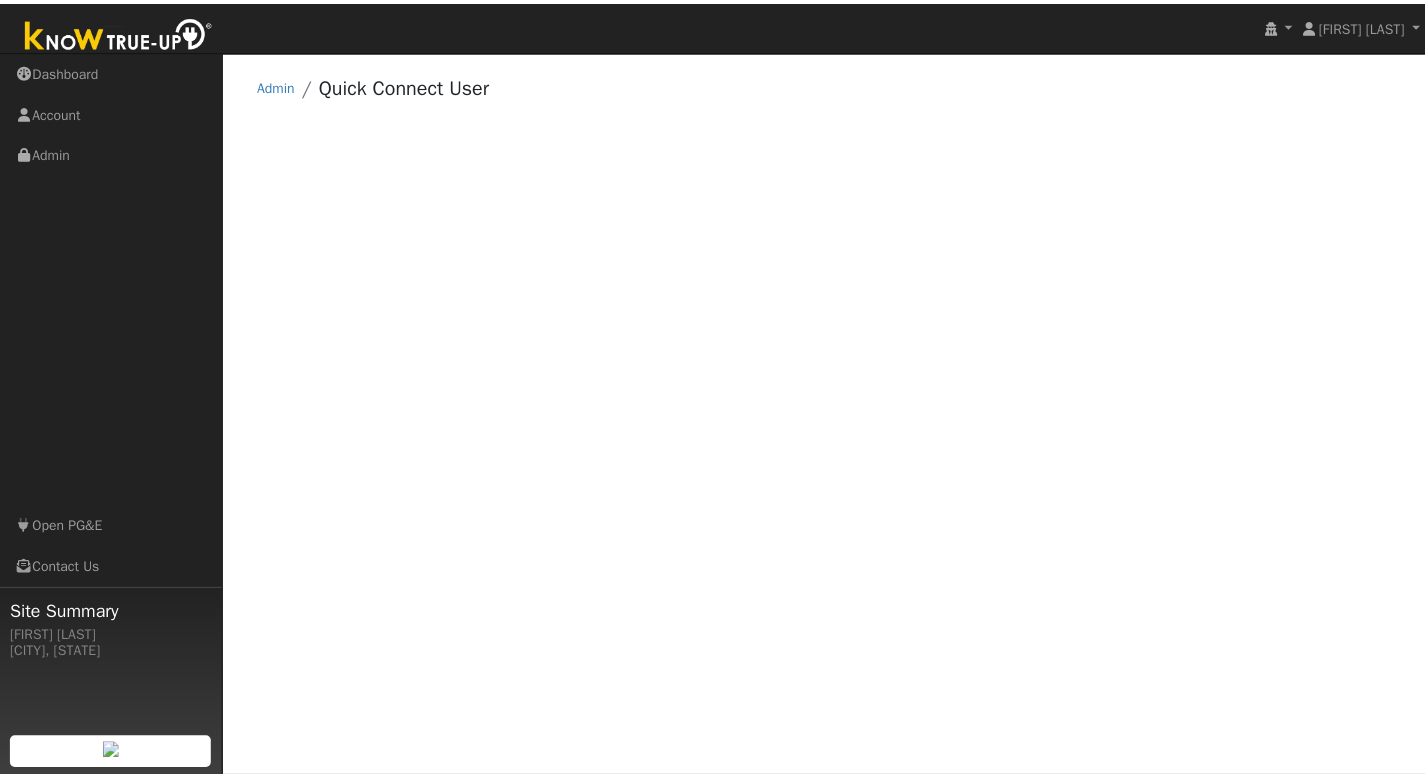 scroll, scrollTop: 0, scrollLeft: 0, axis: both 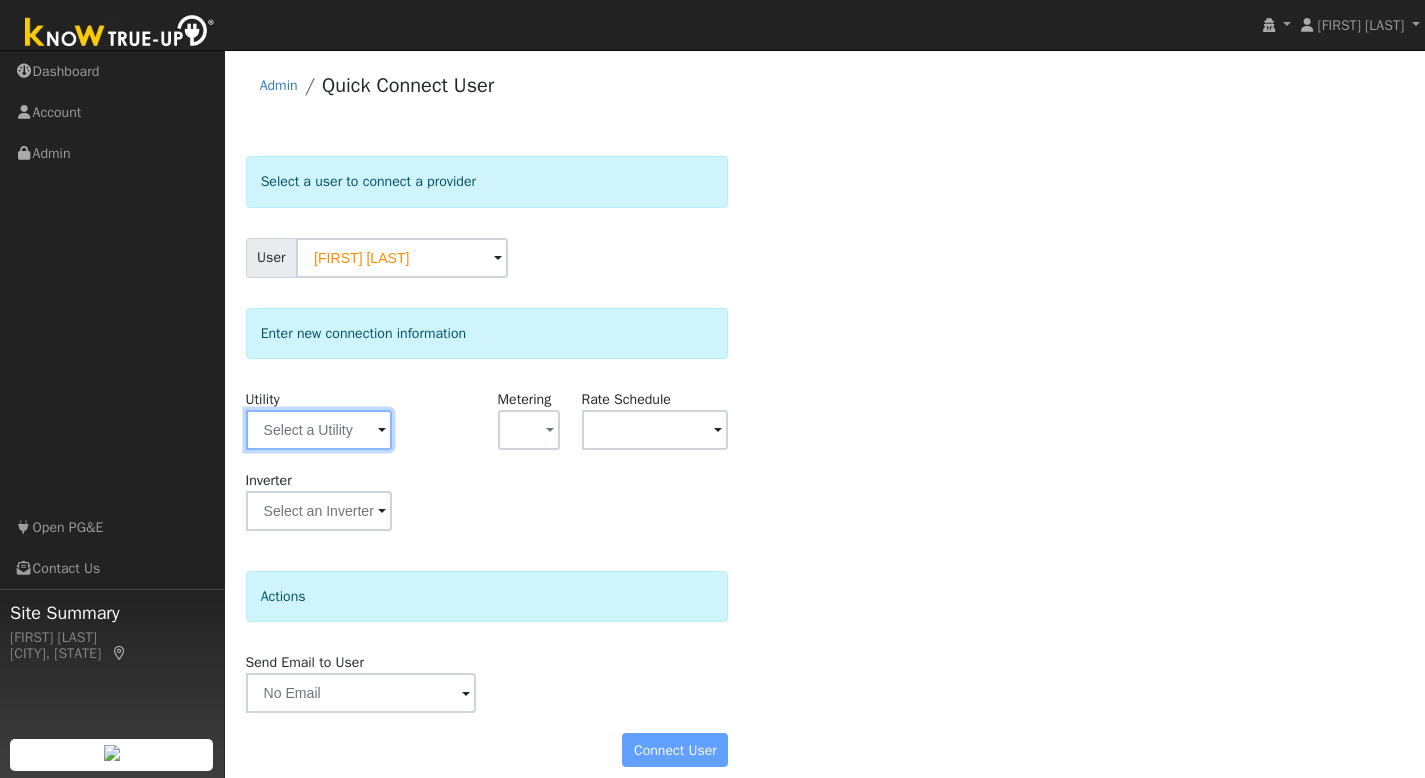 click at bounding box center (319, 430) 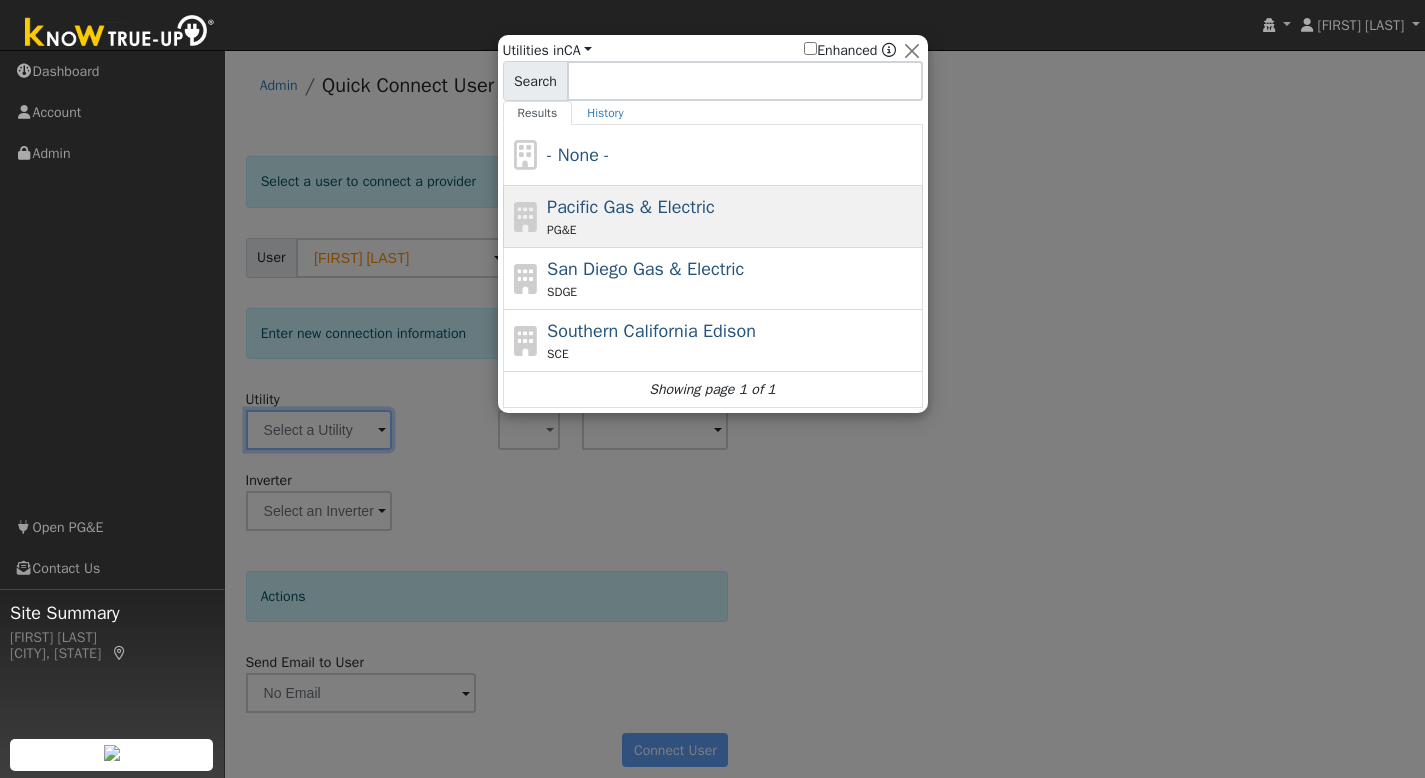 click on "Pacific Gas & Electric" at bounding box center [631, 207] 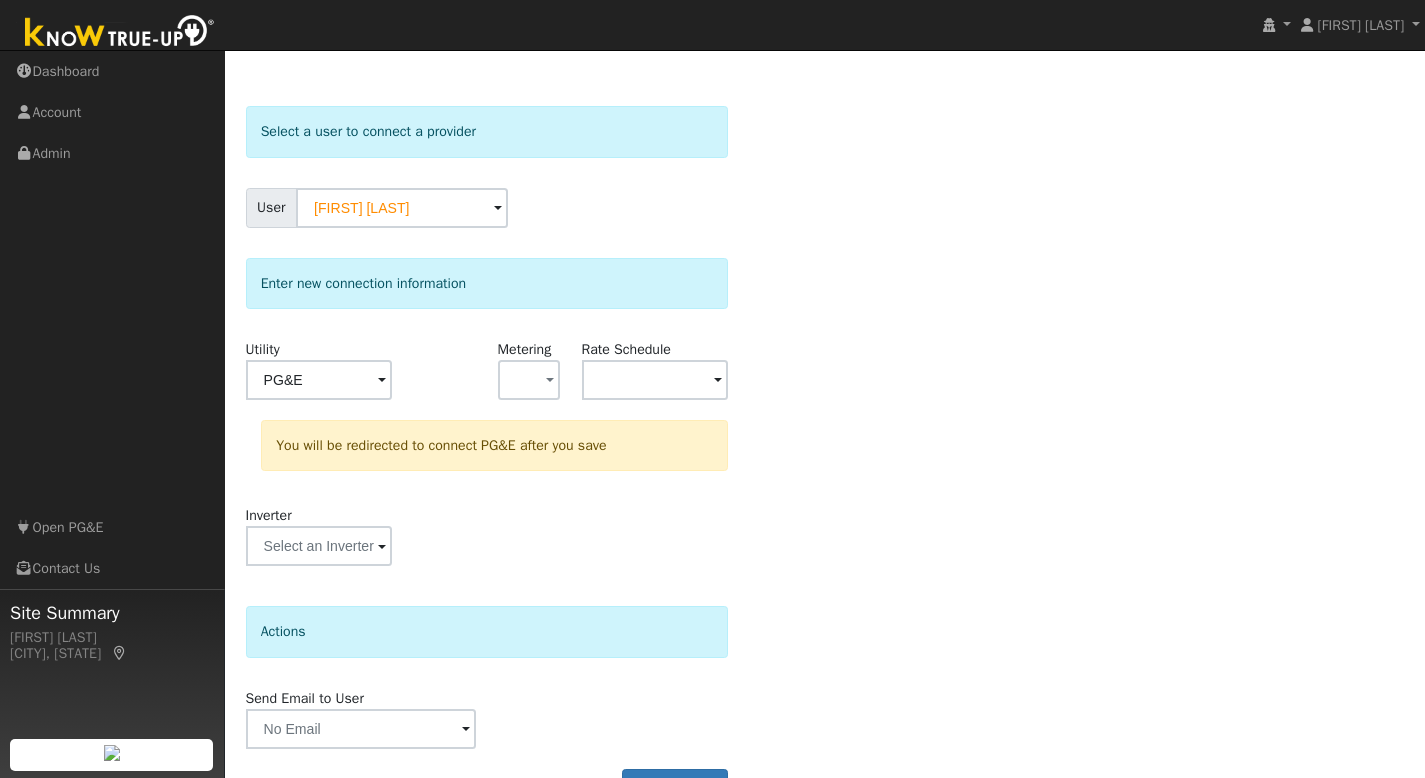 scroll, scrollTop: 104, scrollLeft: 0, axis: vertical 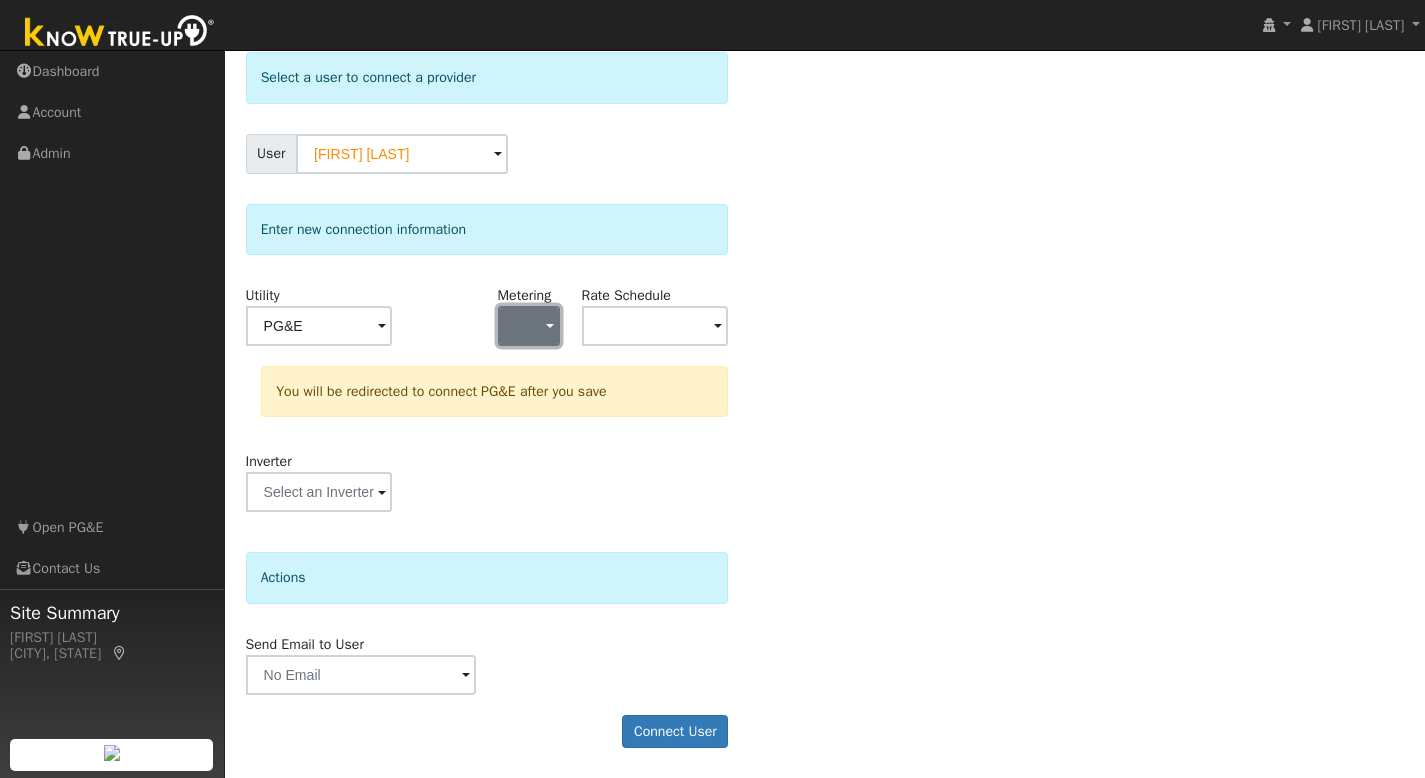 click 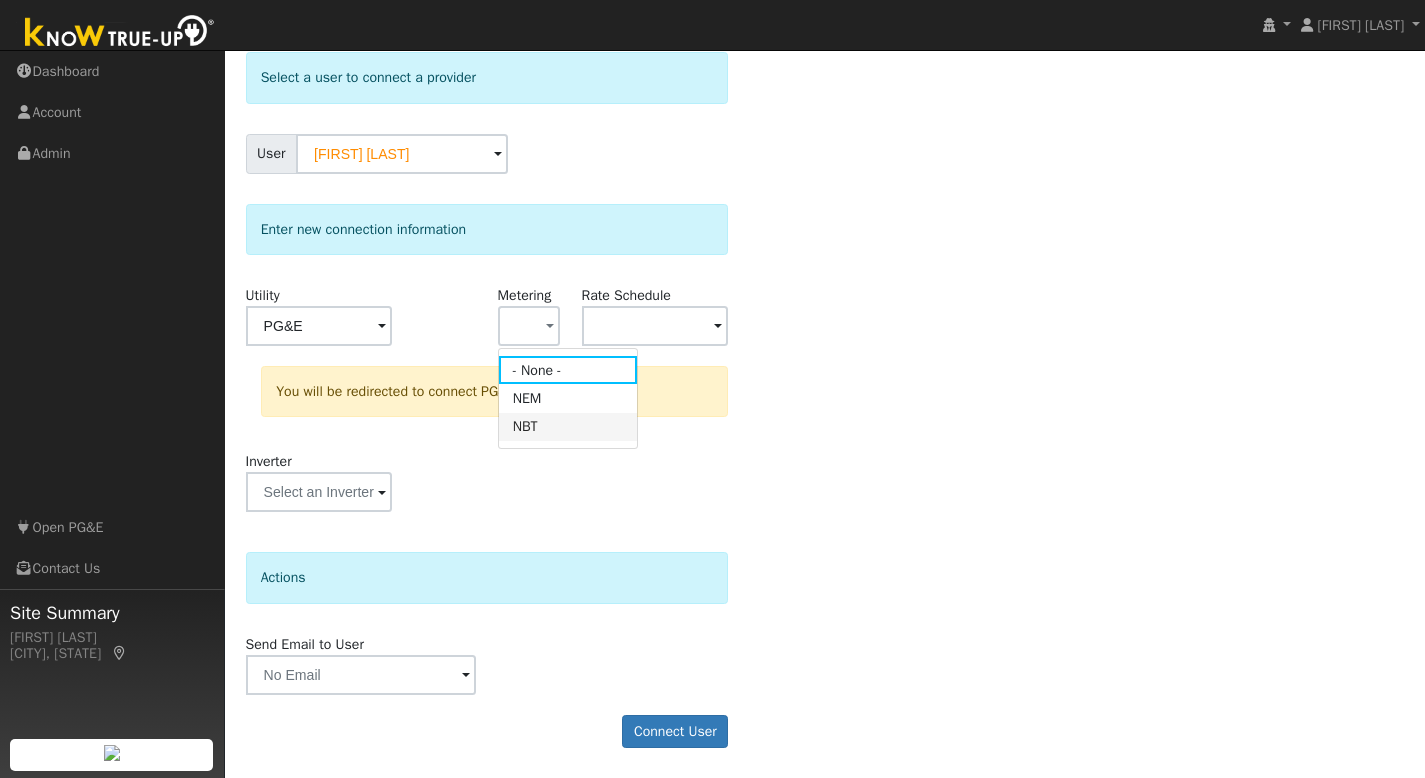 click on "NBT" at bounding box center [568, 427] 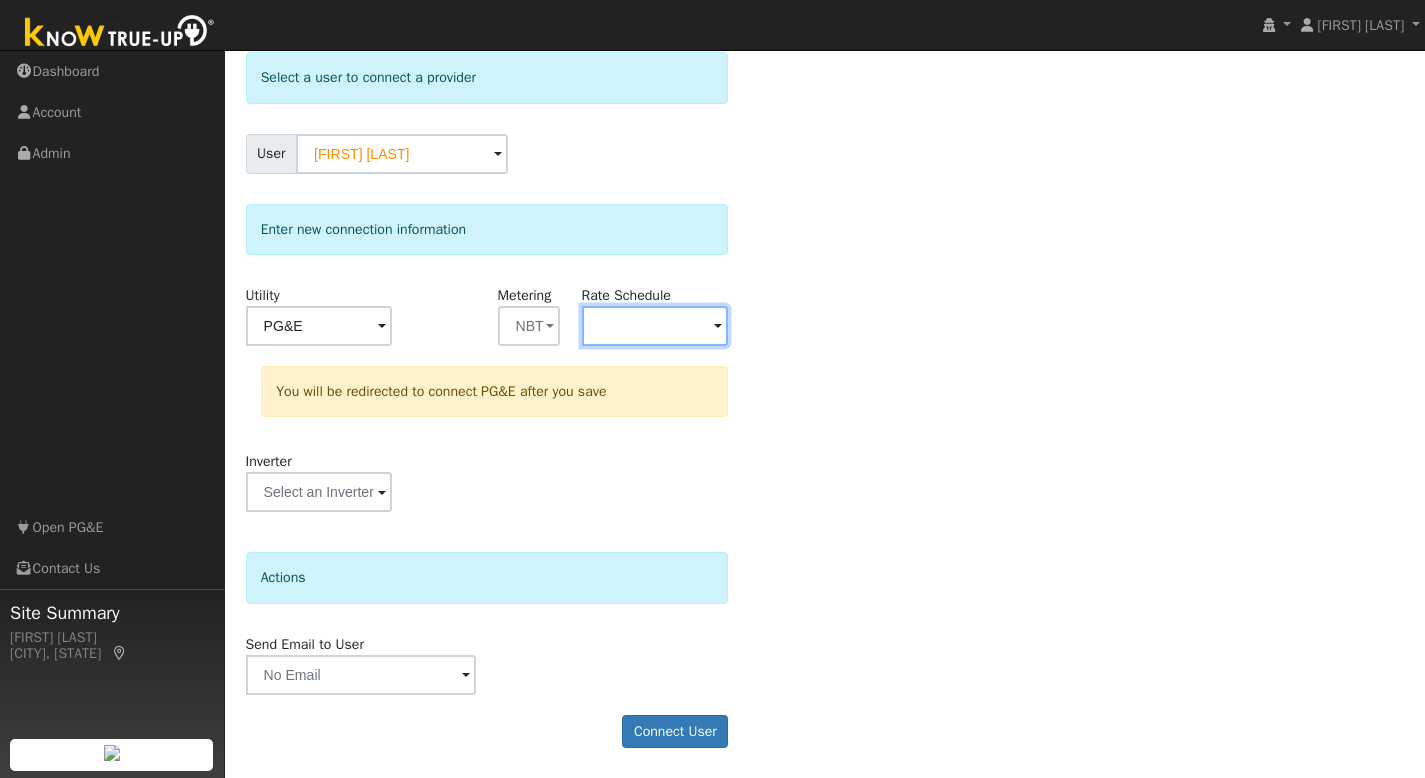 click at bounding box center [319, 326] 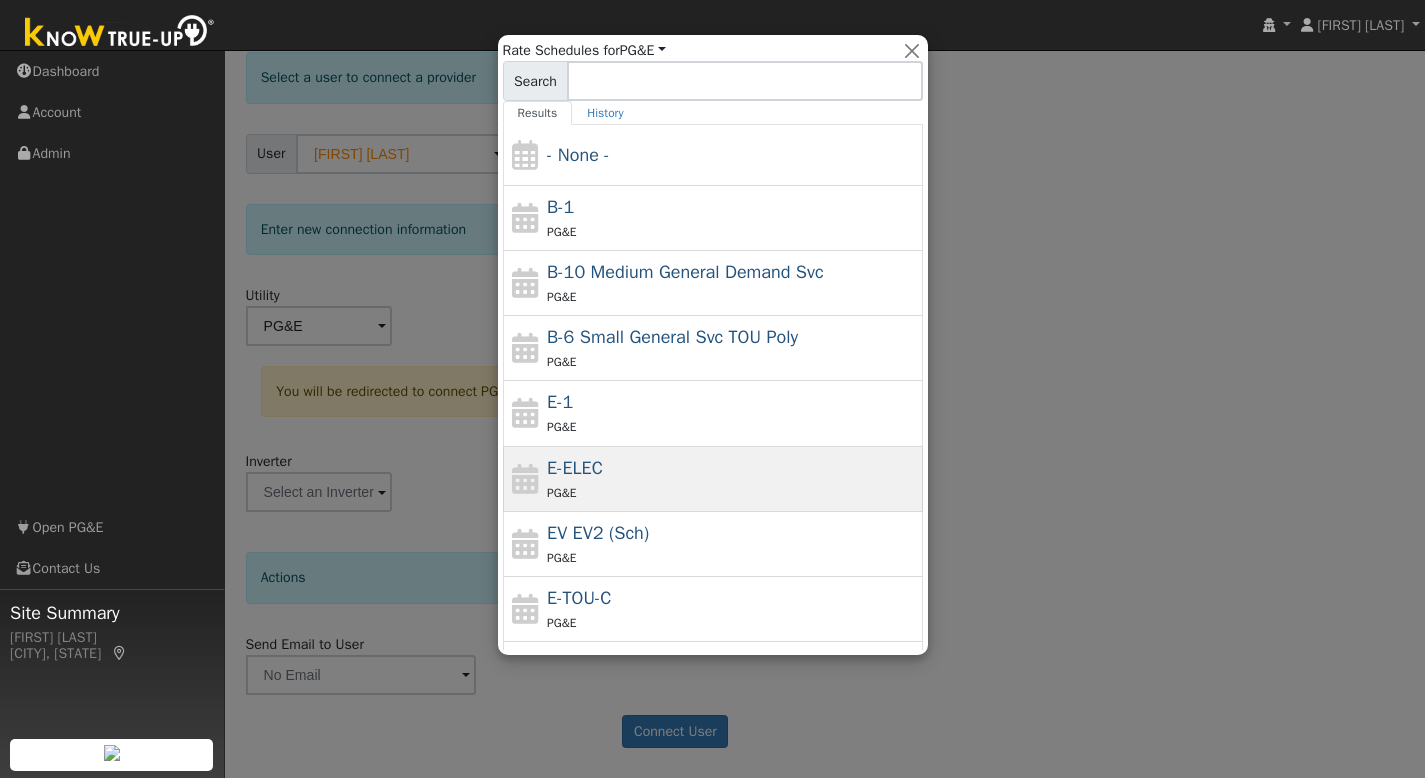 scroll, scrollTop: 158, scrollLeft: 0, axis: vertical 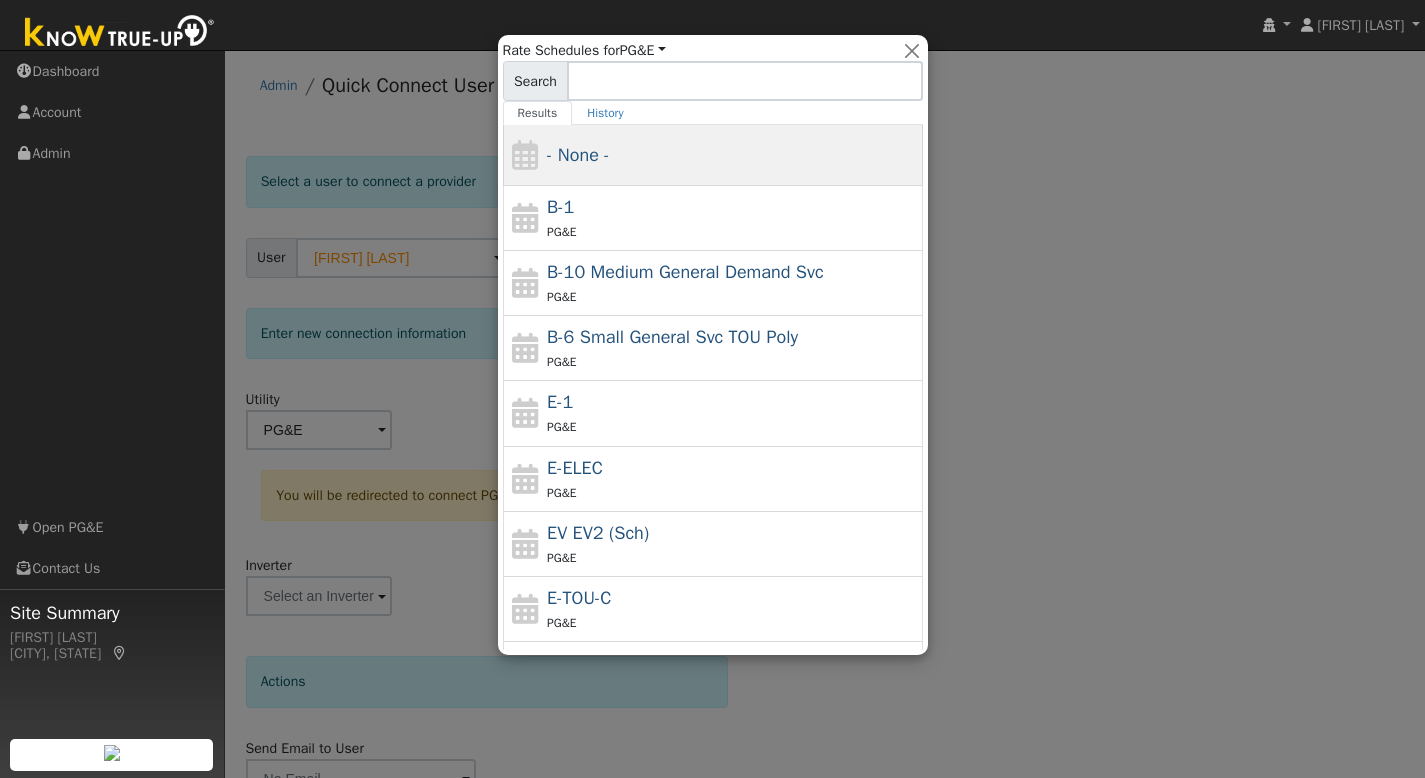 click on "- None -" at bounding box center [578, 155] 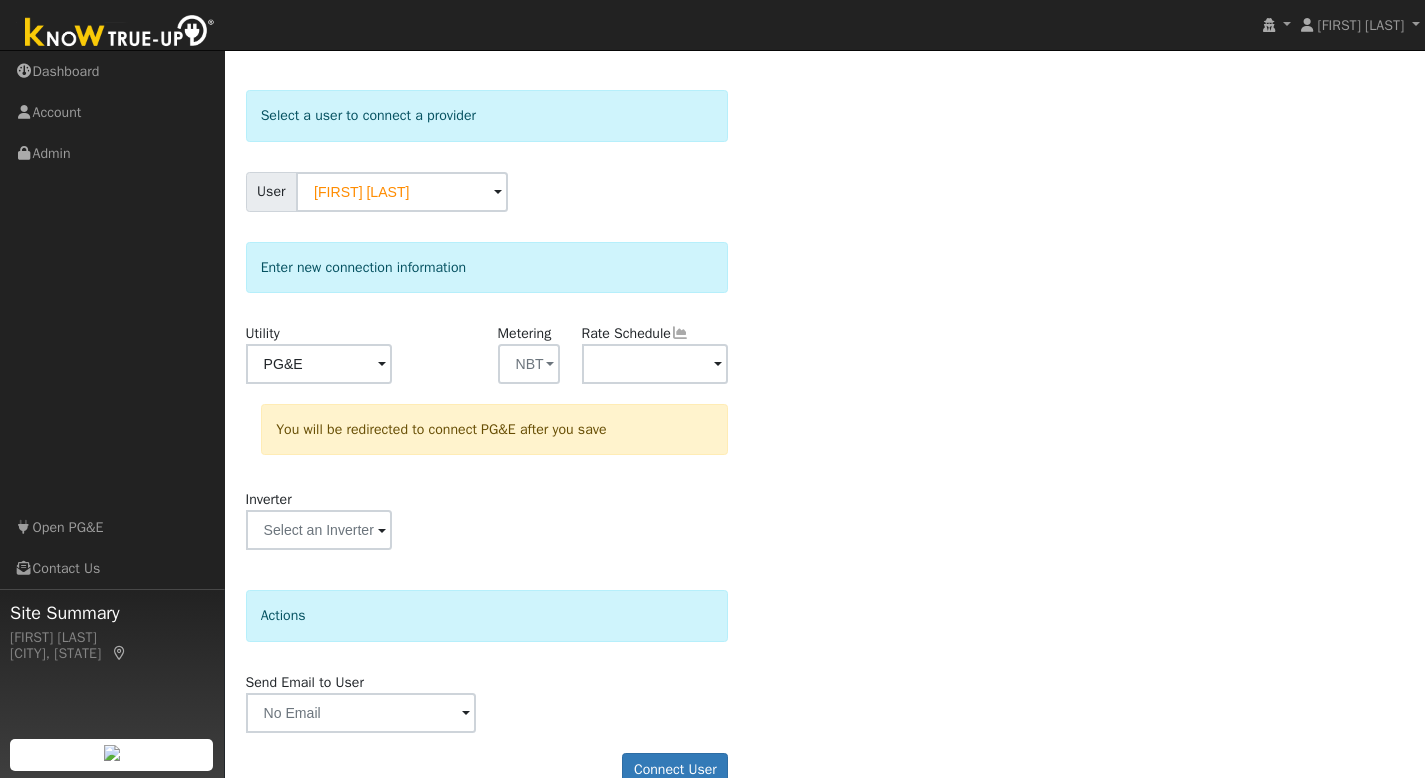 scroll, scrollTop: 104, scrollLeft: 0, axis: vertical 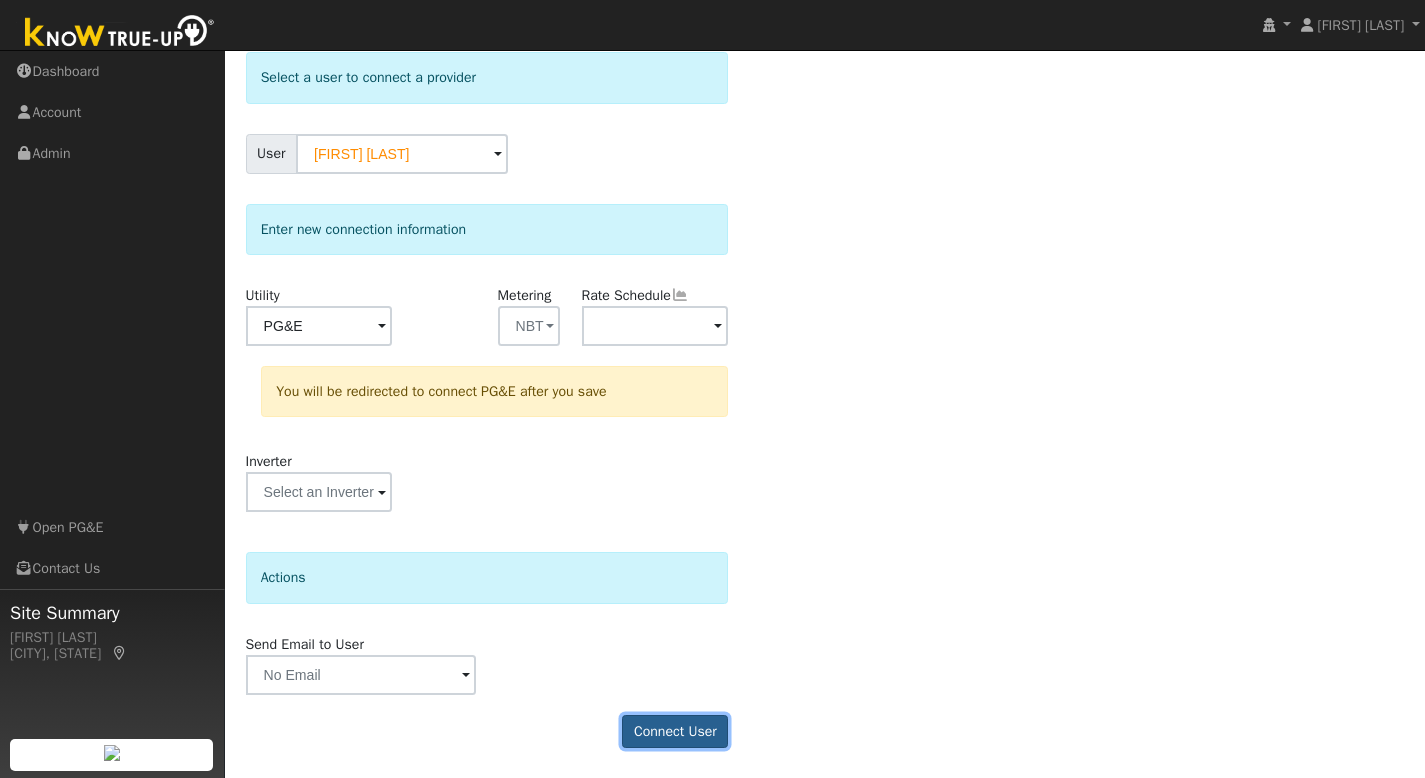 click on "Connect User" at bounding box center [675, 732] 